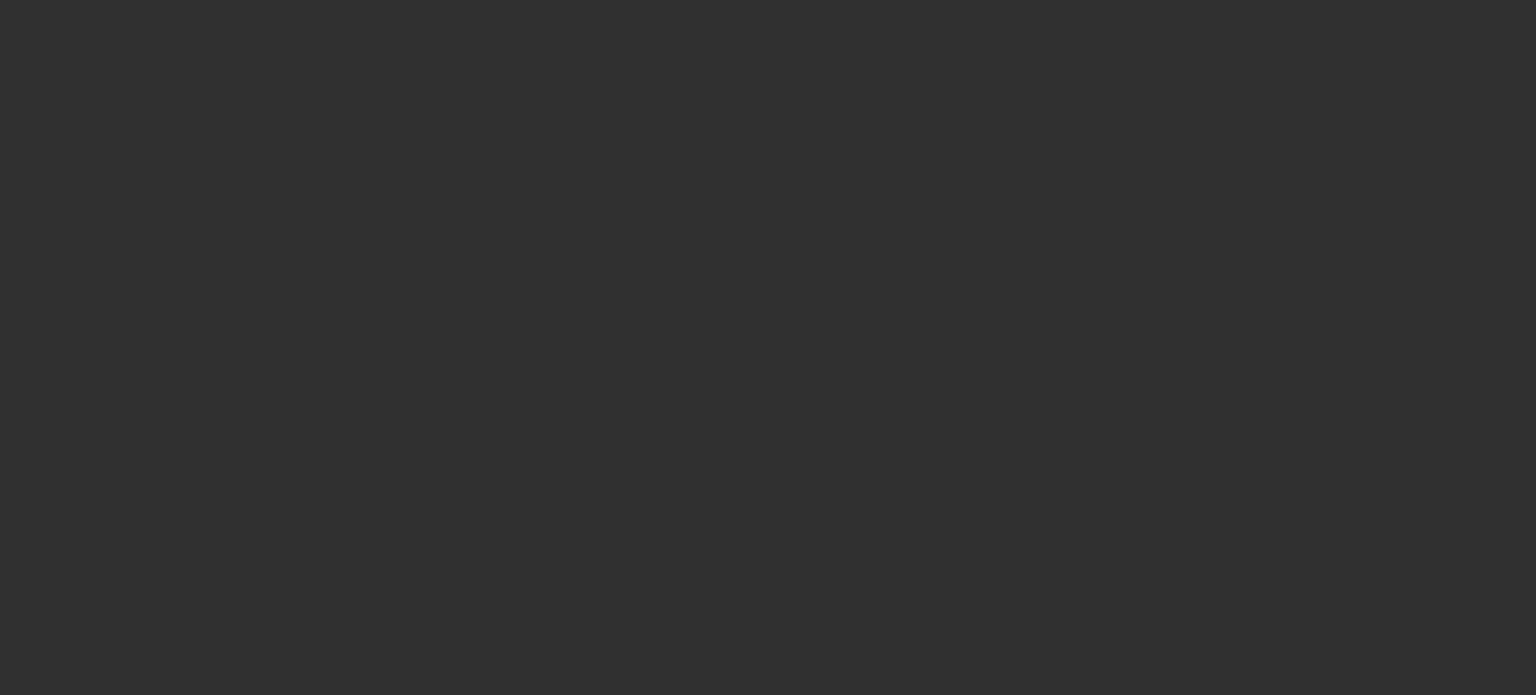 scroll, scrollTop: 0, scrollLeft: 0, axis: both 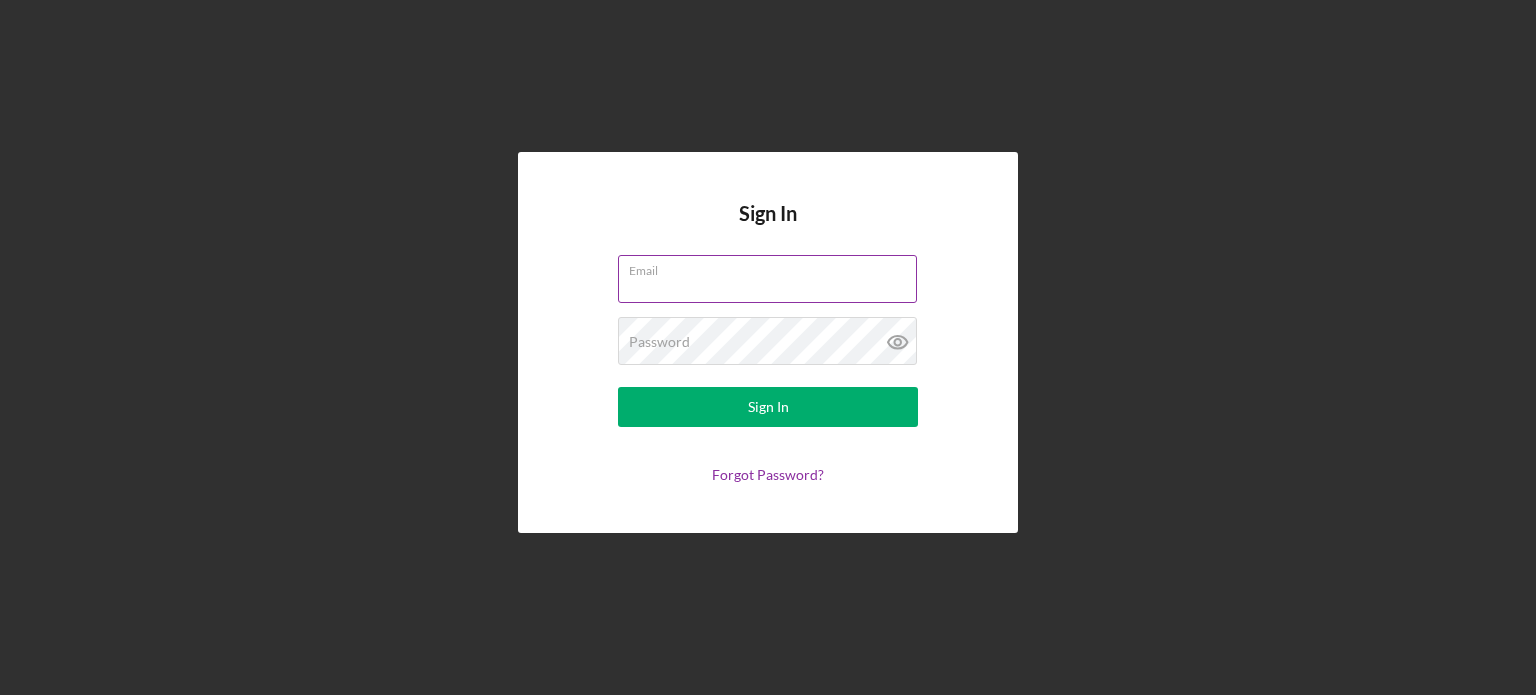 click on "Email" at bounding box center (767, 279) 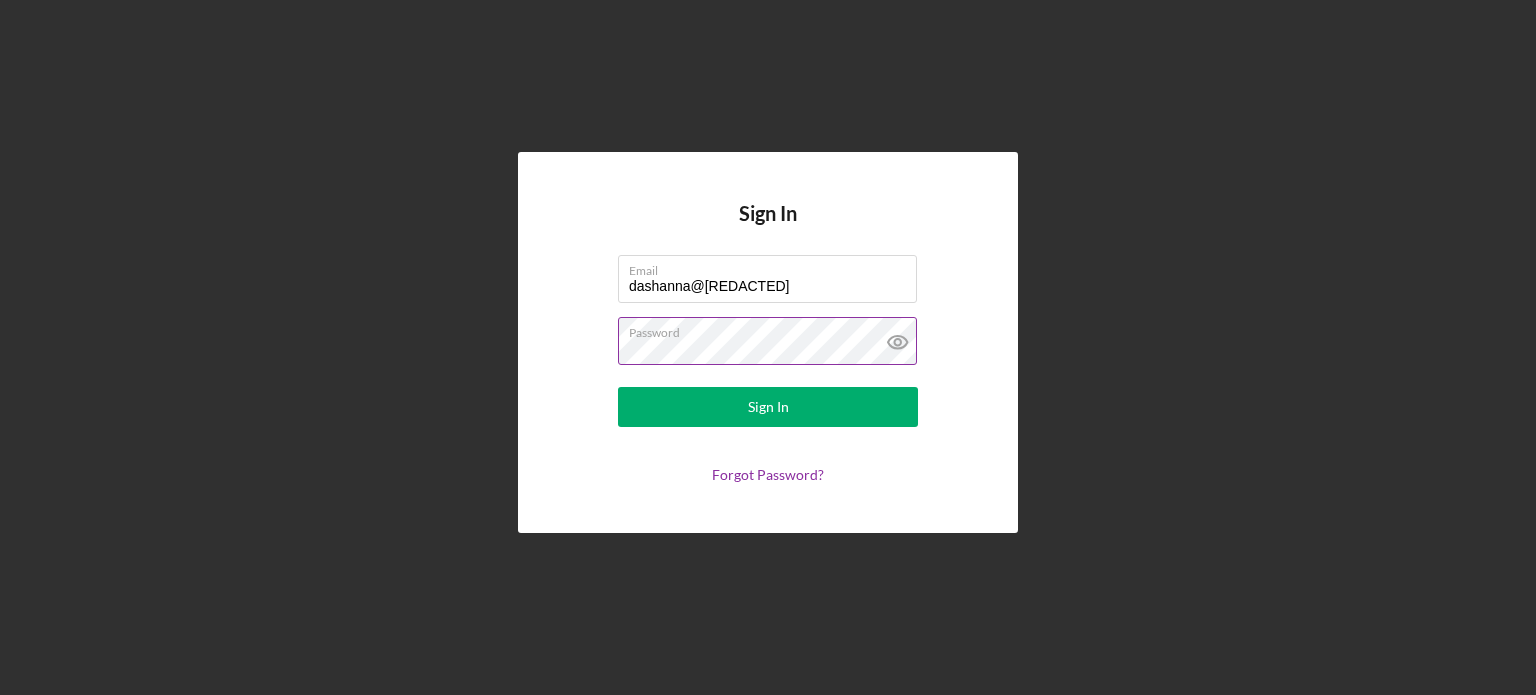 click on "Sign In" at bounding box center (768, 407) 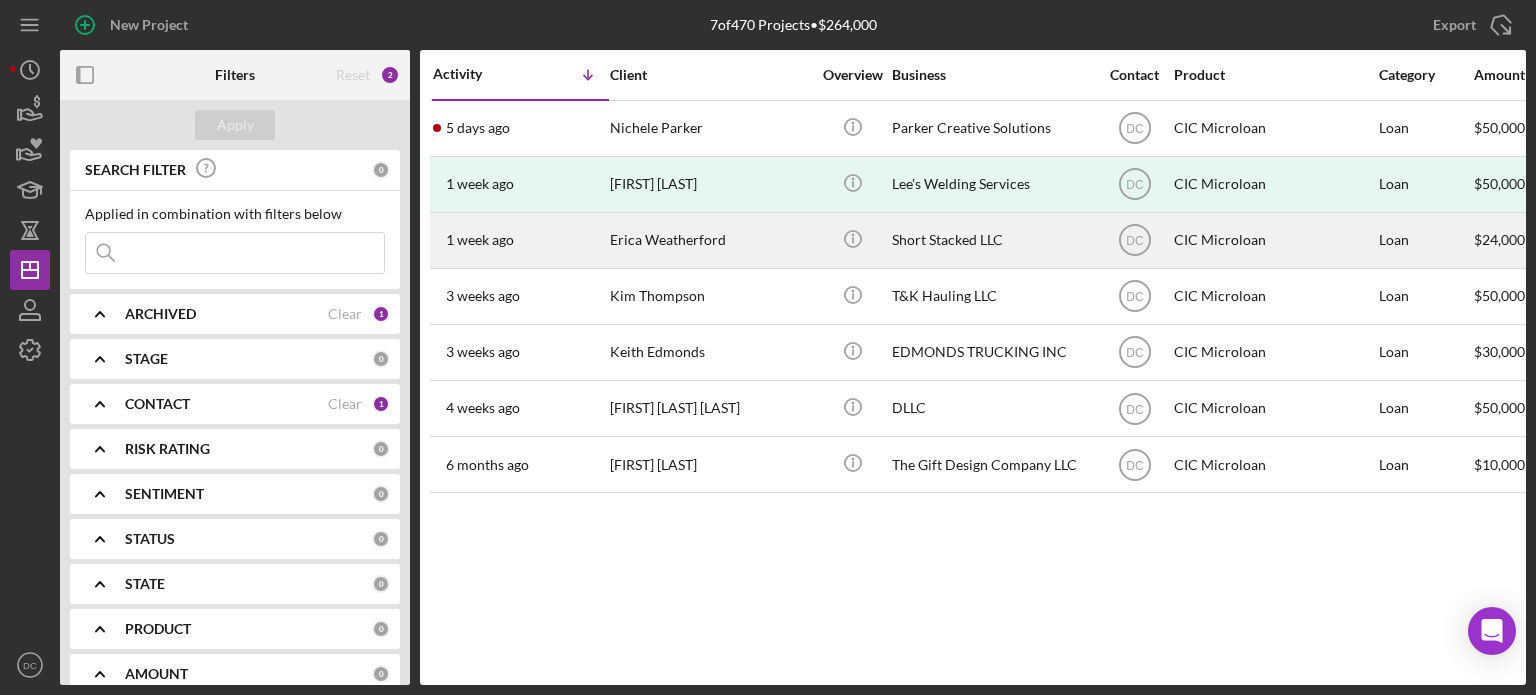 click on "Erica Weatherford" at bounding box center (710, 240) 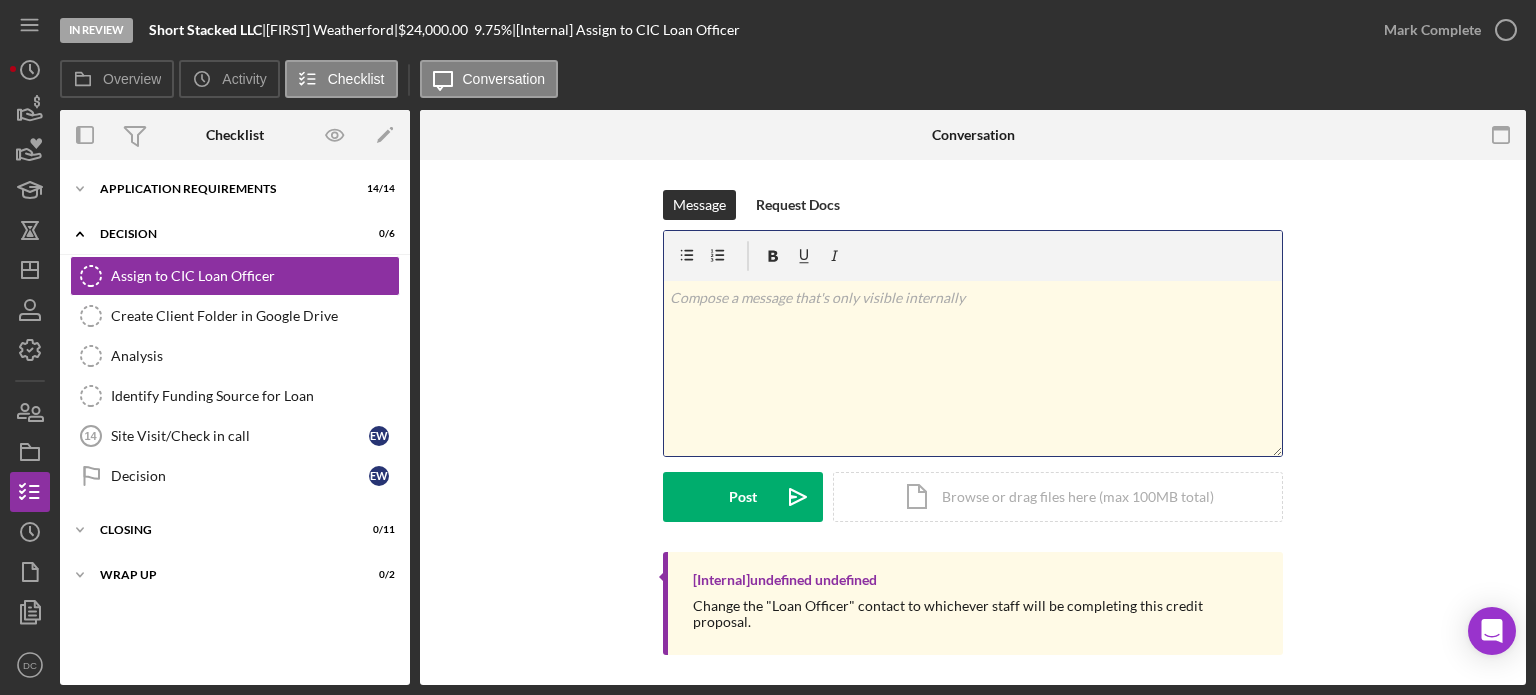 click on "v Color teal Color pink Remove color Add row above Add row below Add column before Add column after Merge cells Split cells Remove column Remove row Remove table" at bounding box center [973, 368] 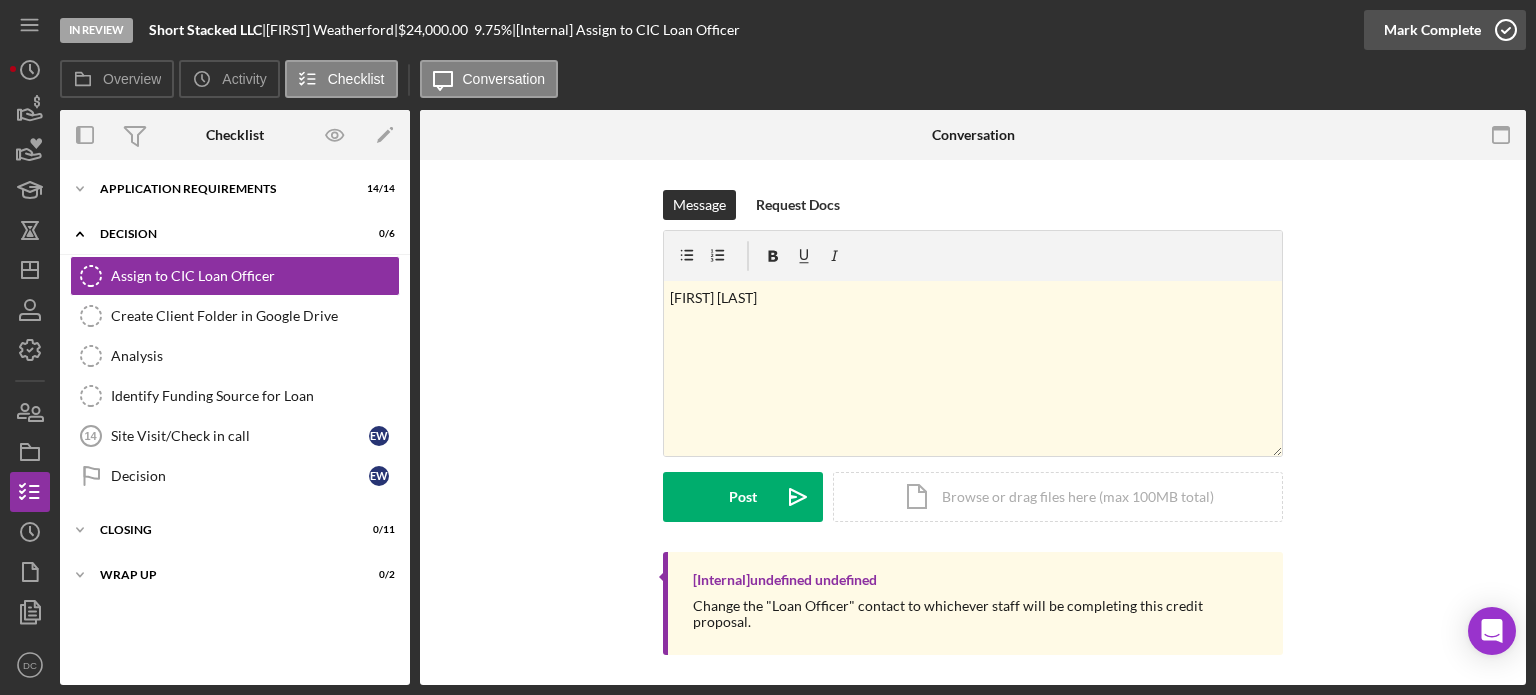 click 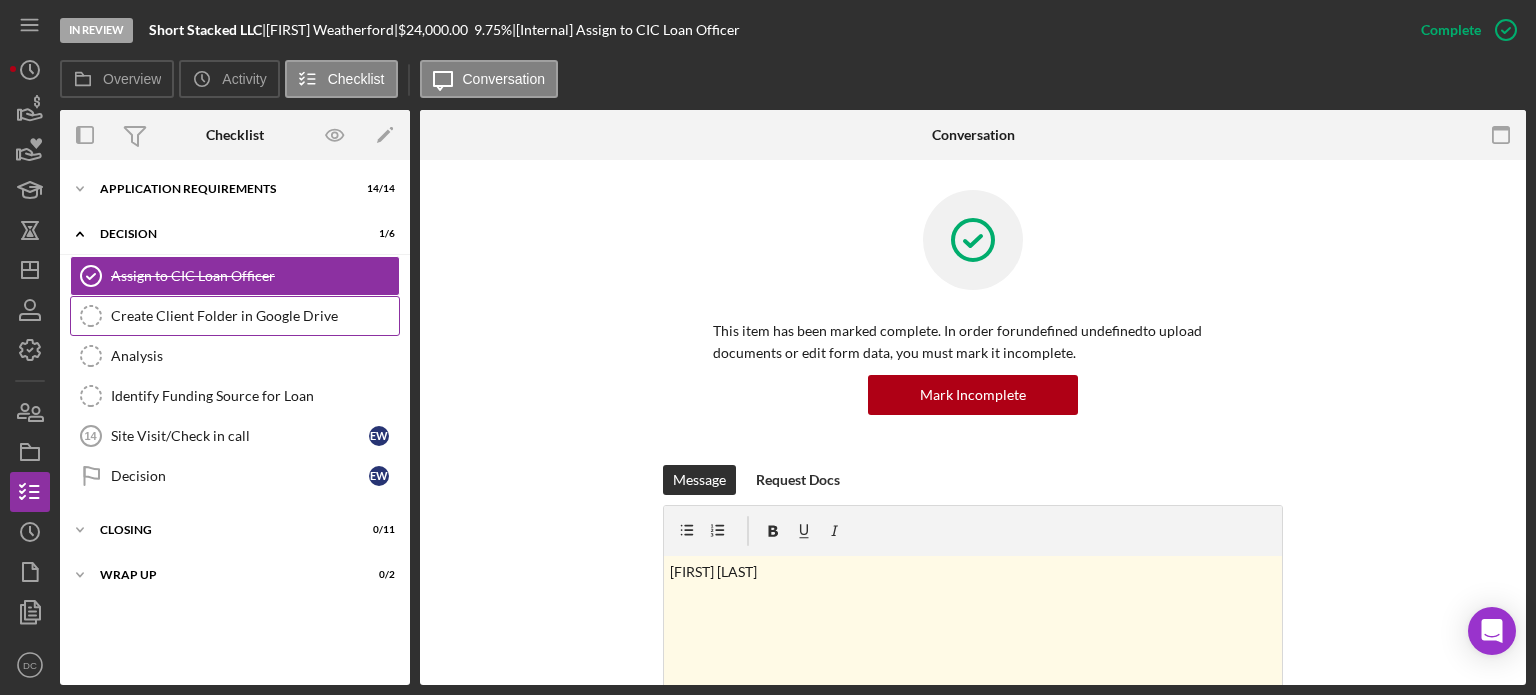 click on "Create Client Folder in Google Drive" at bounding box center (255, 316) 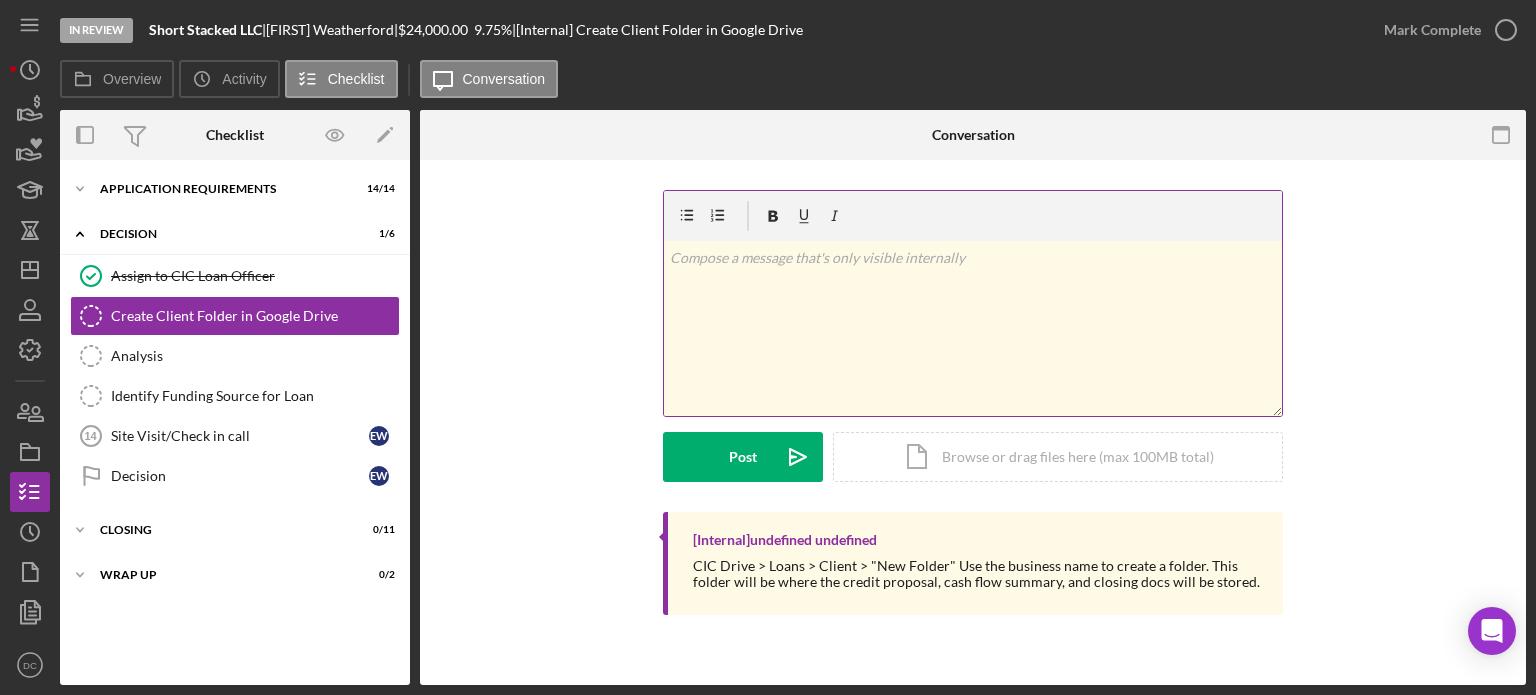 click on "v Color teal Color pink Remove color Add row above Add row below Add column before Add column after Merge cells Split cells Remove column Remove row Remove table" at bounding box center [973, 328] 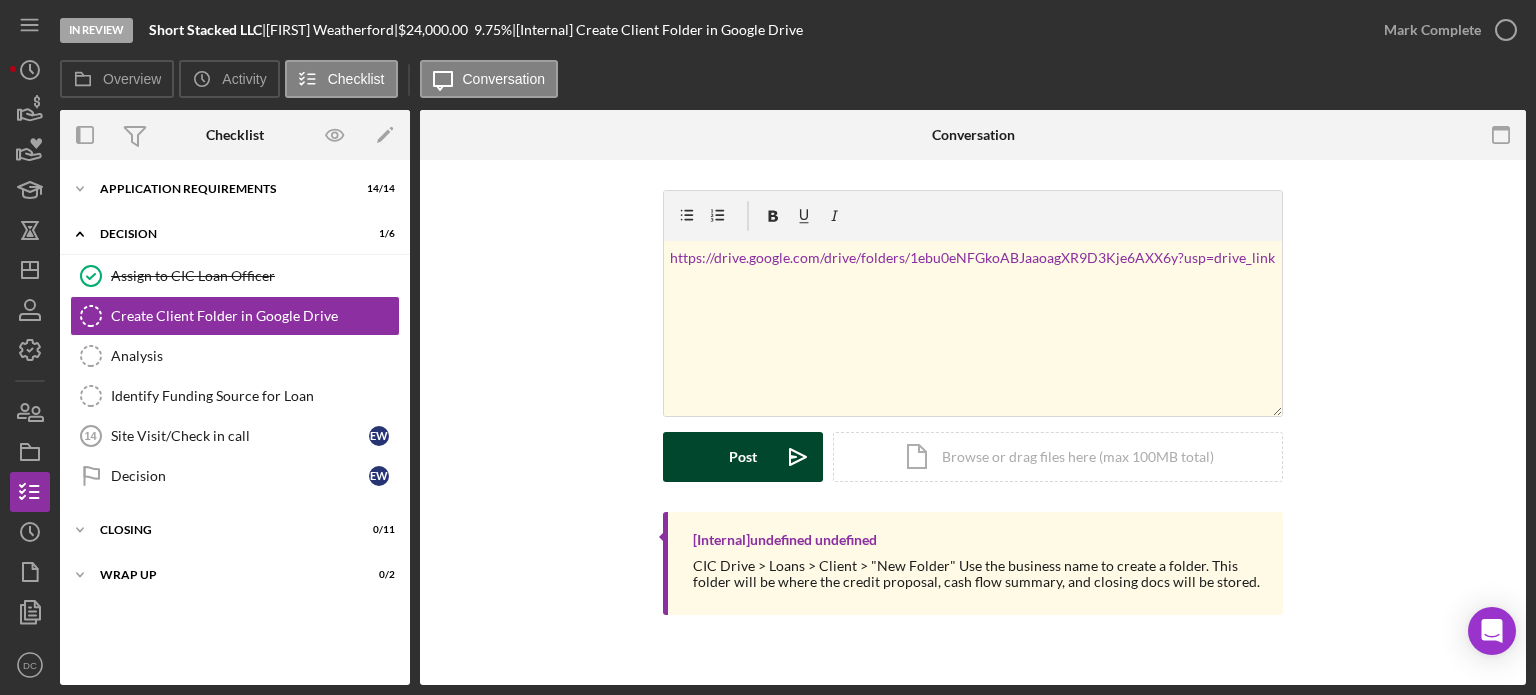 click on "Post" at bounding box center [743, 457] 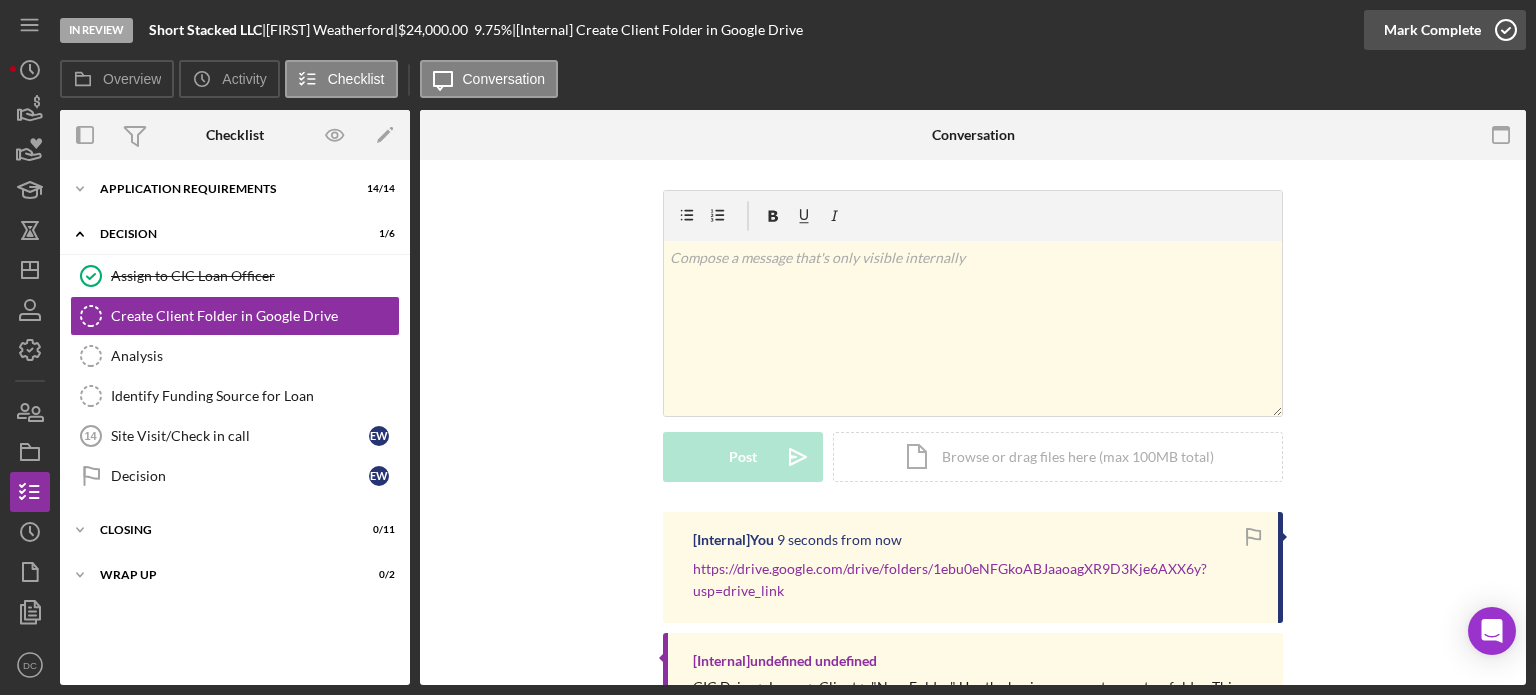 click 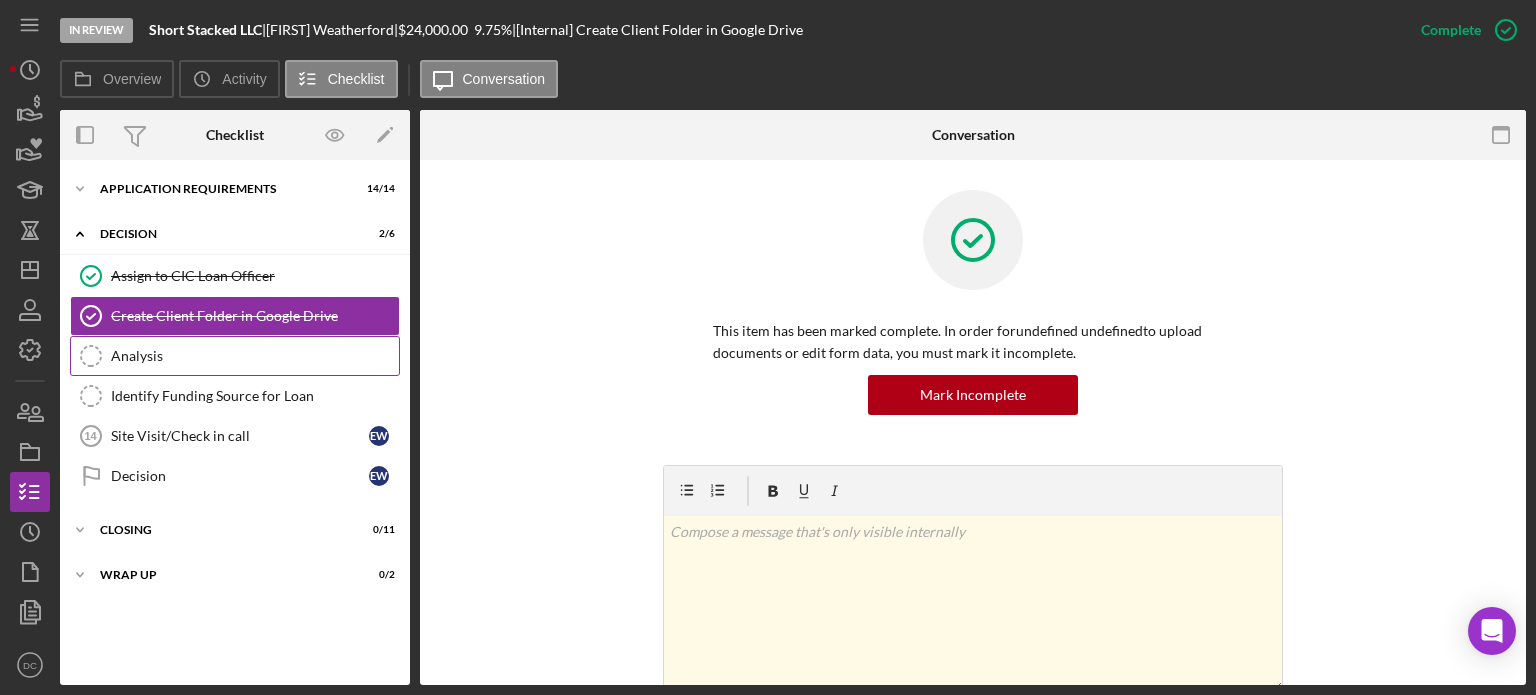 click on "Analysis" at bounding box center (255, 356) 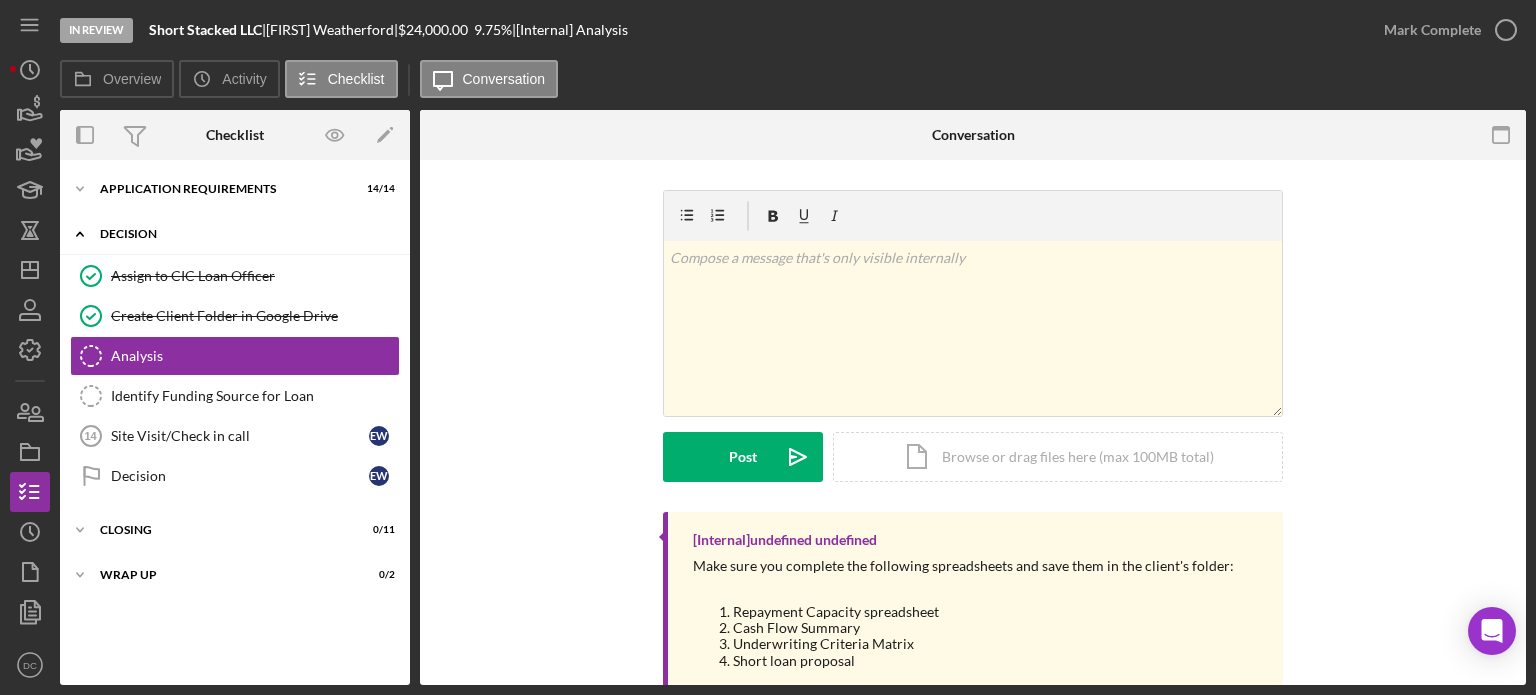 click on "Decision" at bounding box center (242, 234) 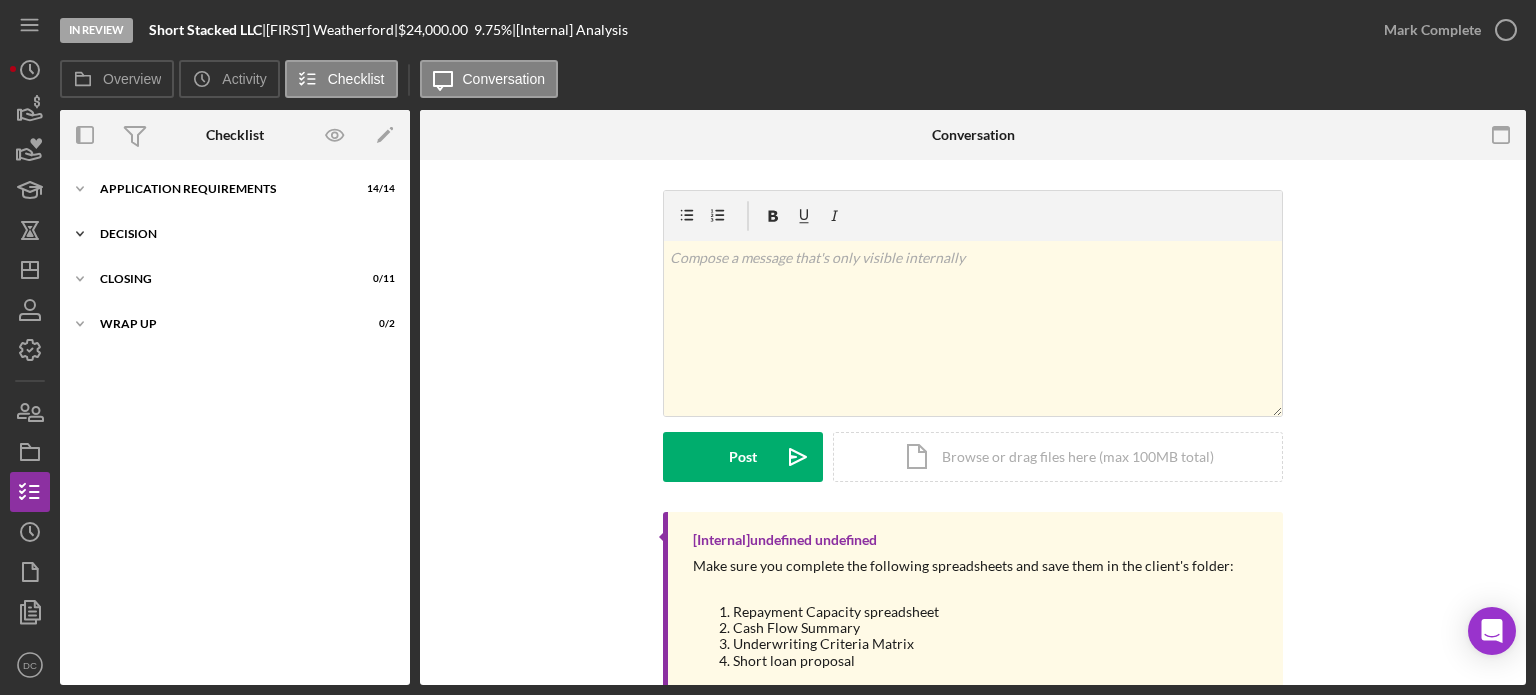 click on "Decision" at bounding box center (242, 234) 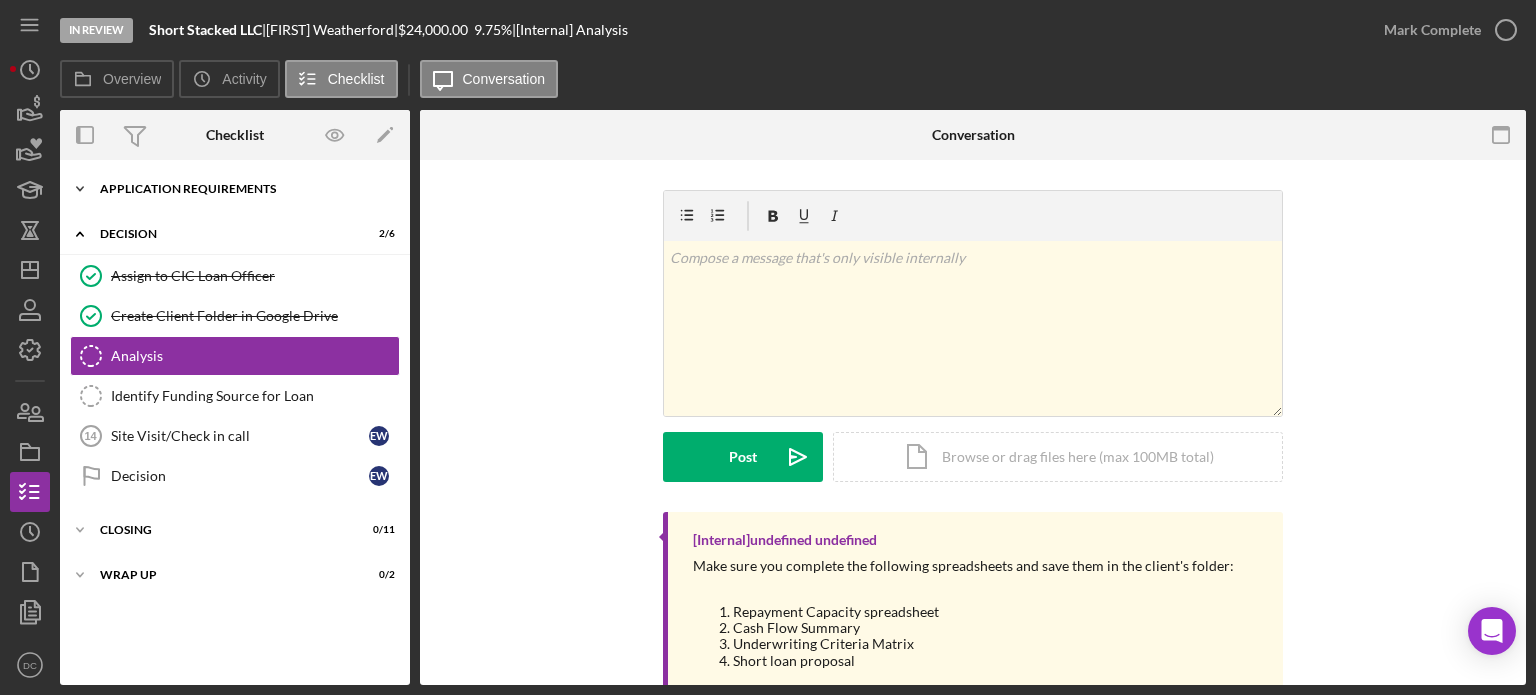 click on "APPLICATION REQUIREMENTS" at bounding box center [242, 189] 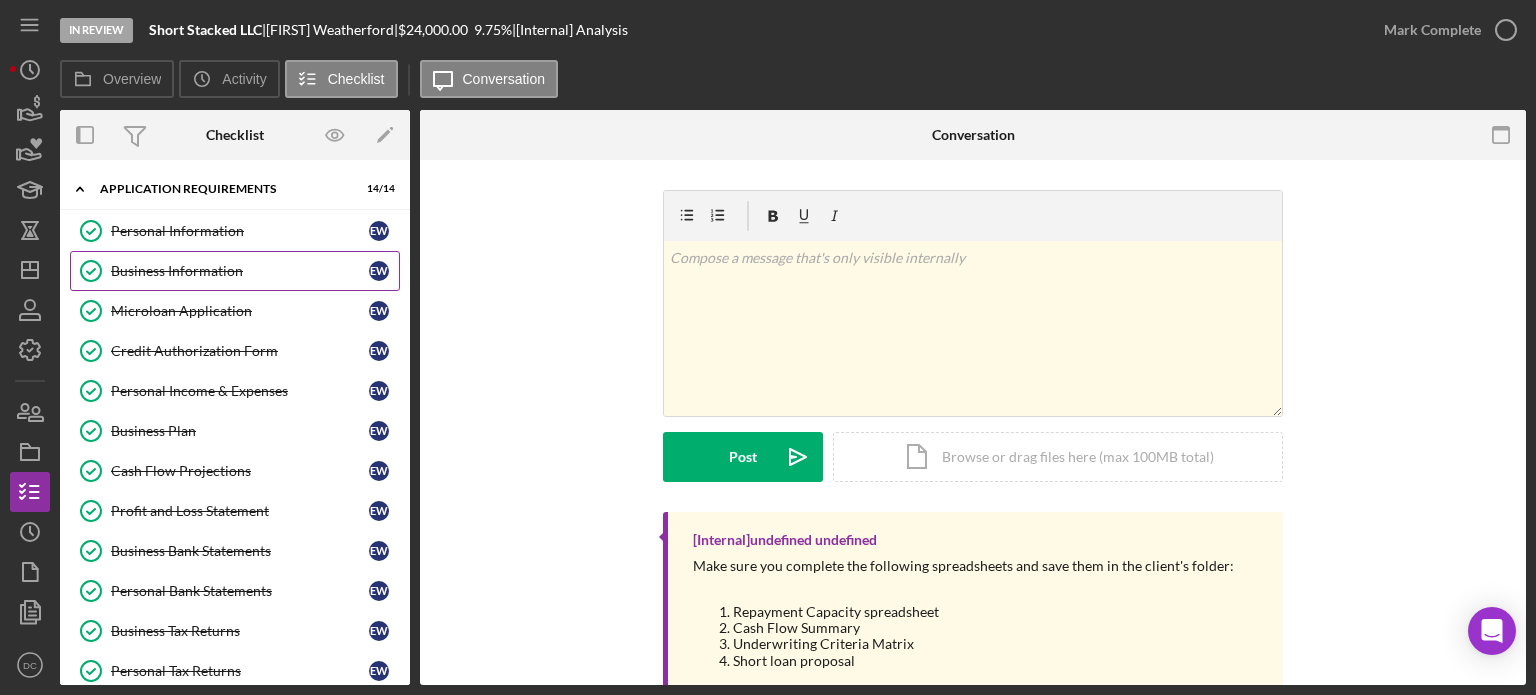 click on "Business Information" at bounding box center [240, 271] 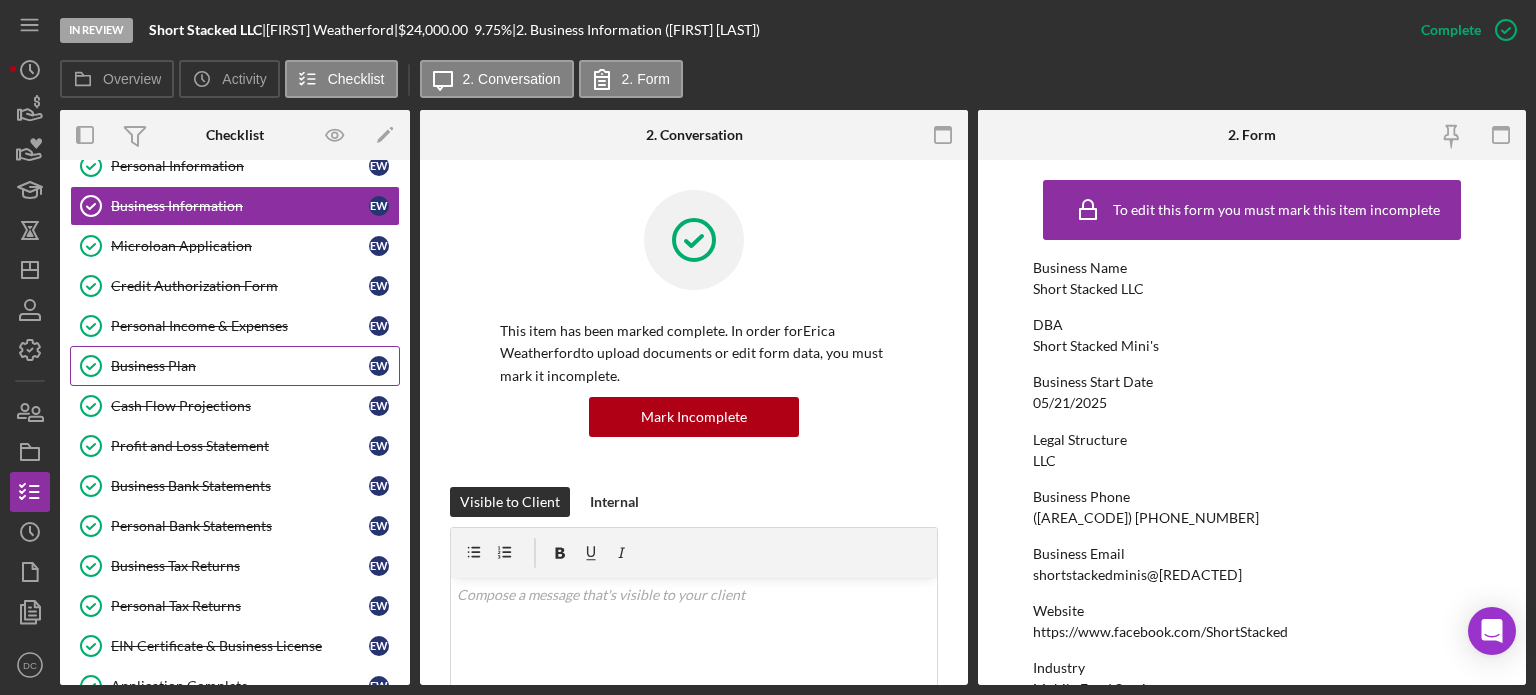 scroll, scrollTop: 100, scrollLeft: 0, axis: vertical 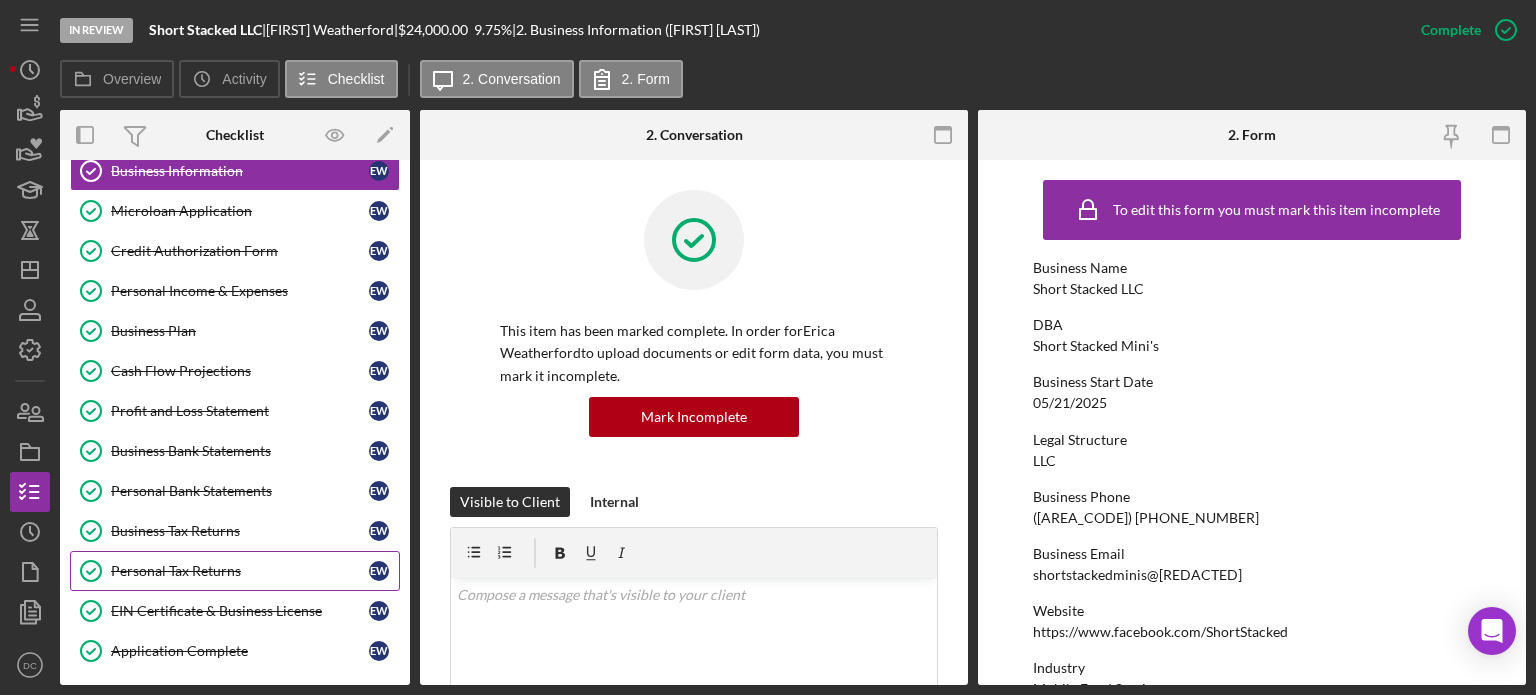 click on "Personal Tax Returns Personal Tax Returns [FIRST] [LAST]" at bounding box center [235, 571] 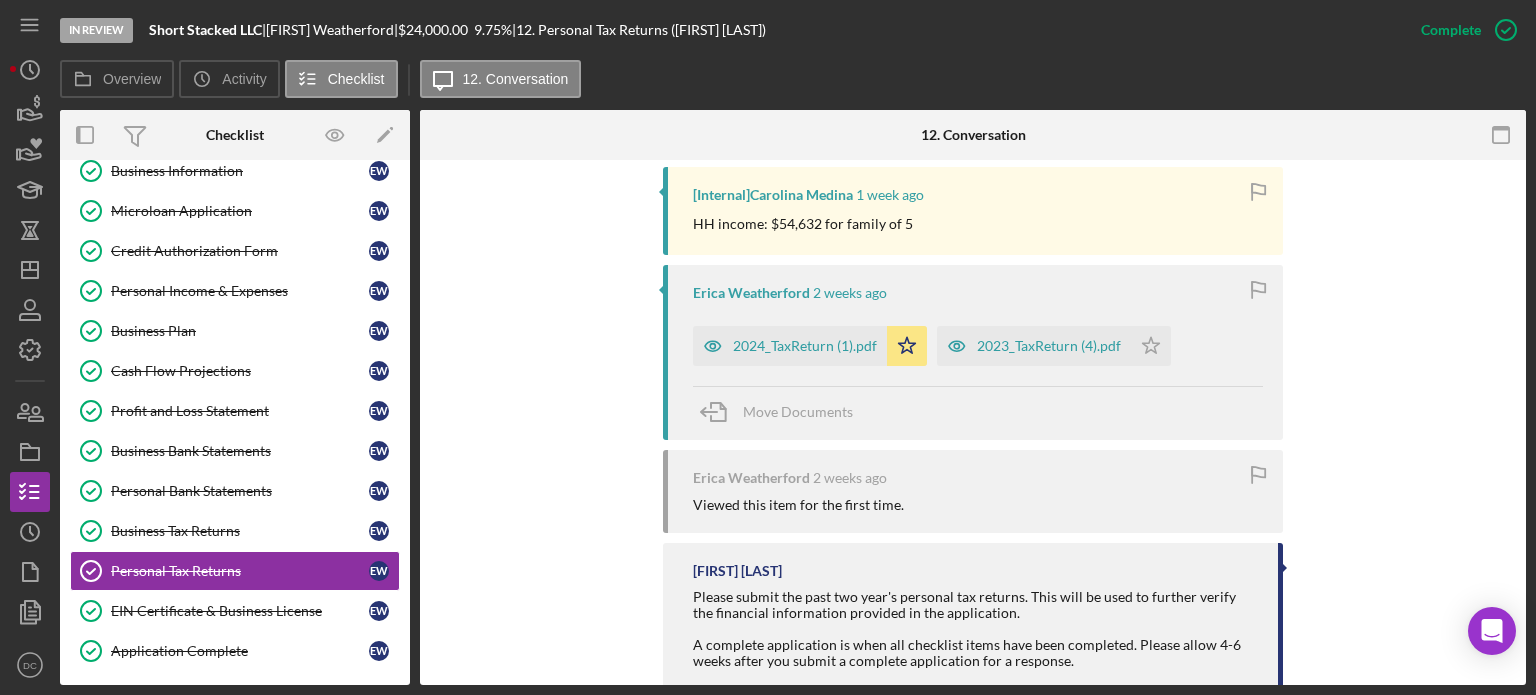 scroll, scrollTop: 700, scrollLeft: 0, axis: vertical 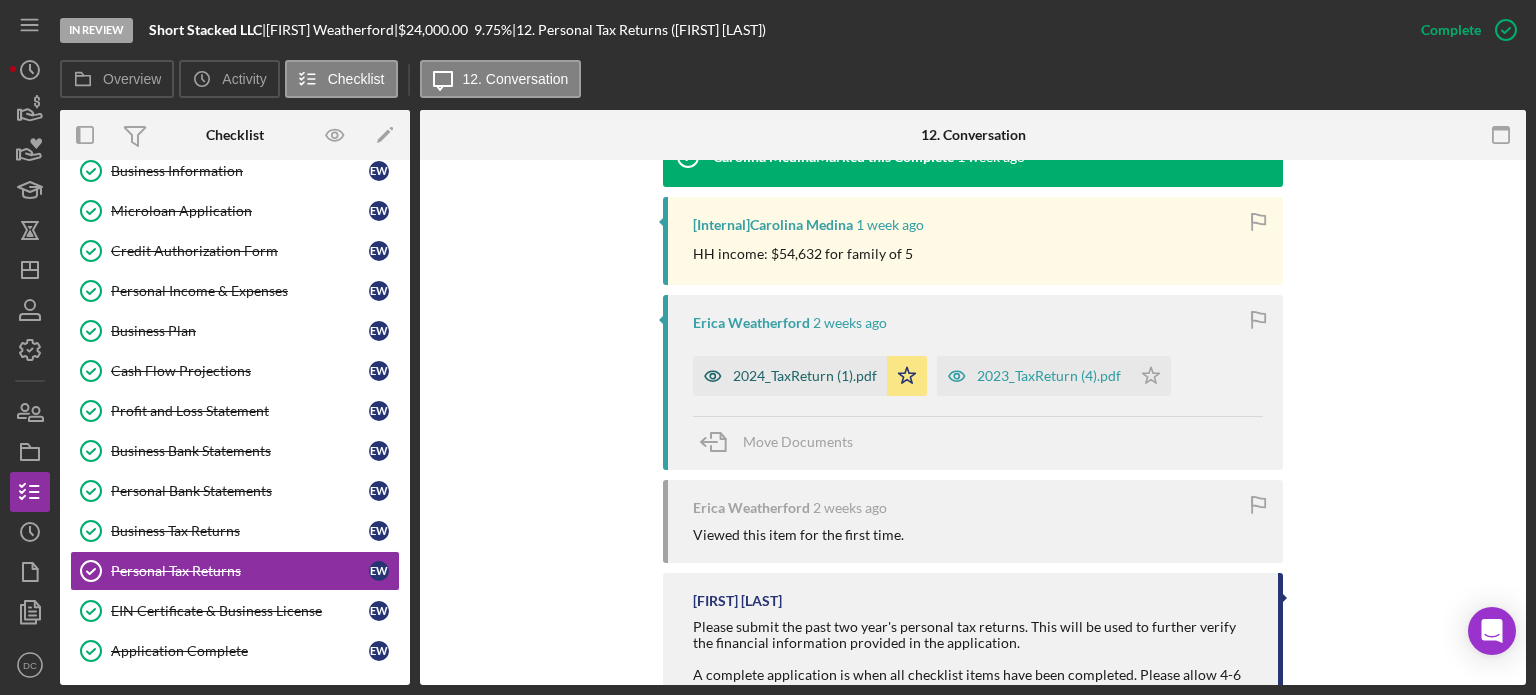 click on "2024_TaxReturn (1).pdf" at bounding box center (805, 376) 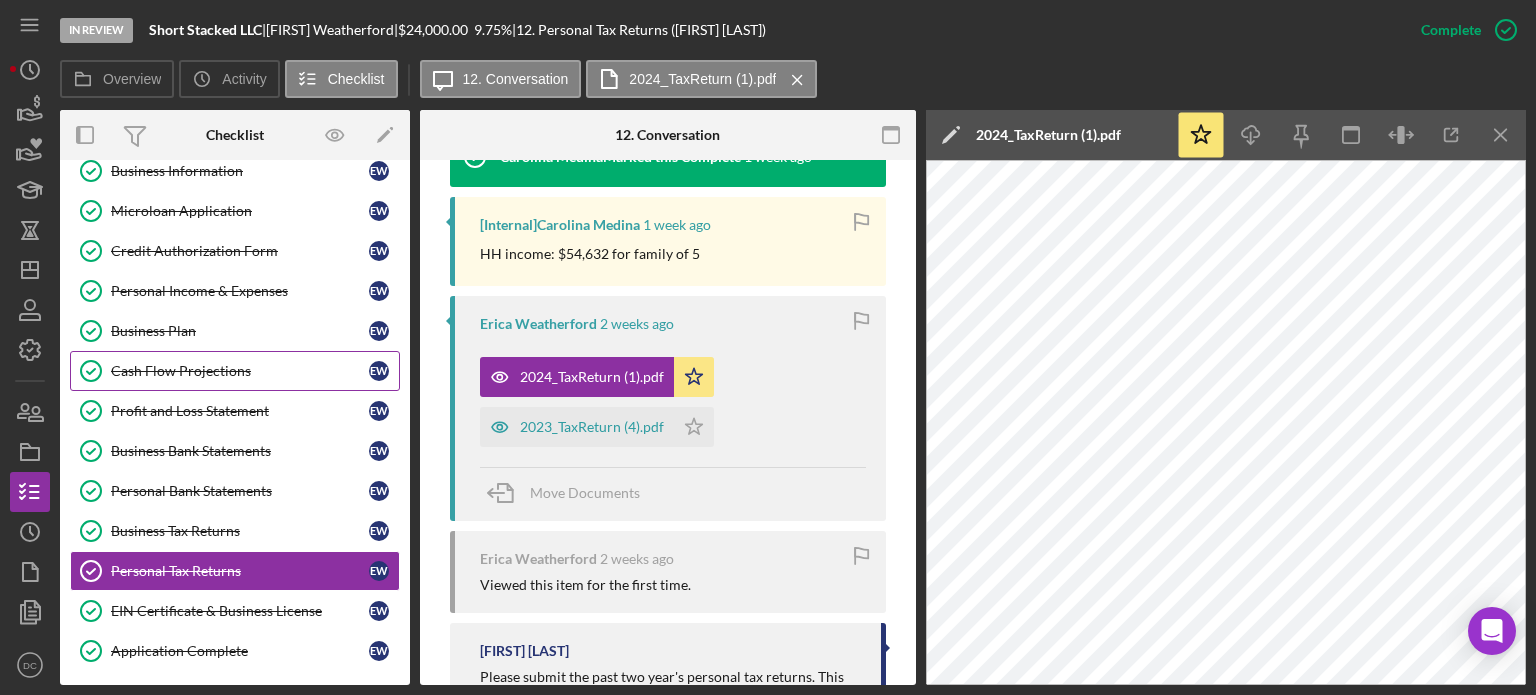 click on "Cash Flow Projections Cash Flow Projections [FIRST] [LAST]" at bounding box center [235, 371] 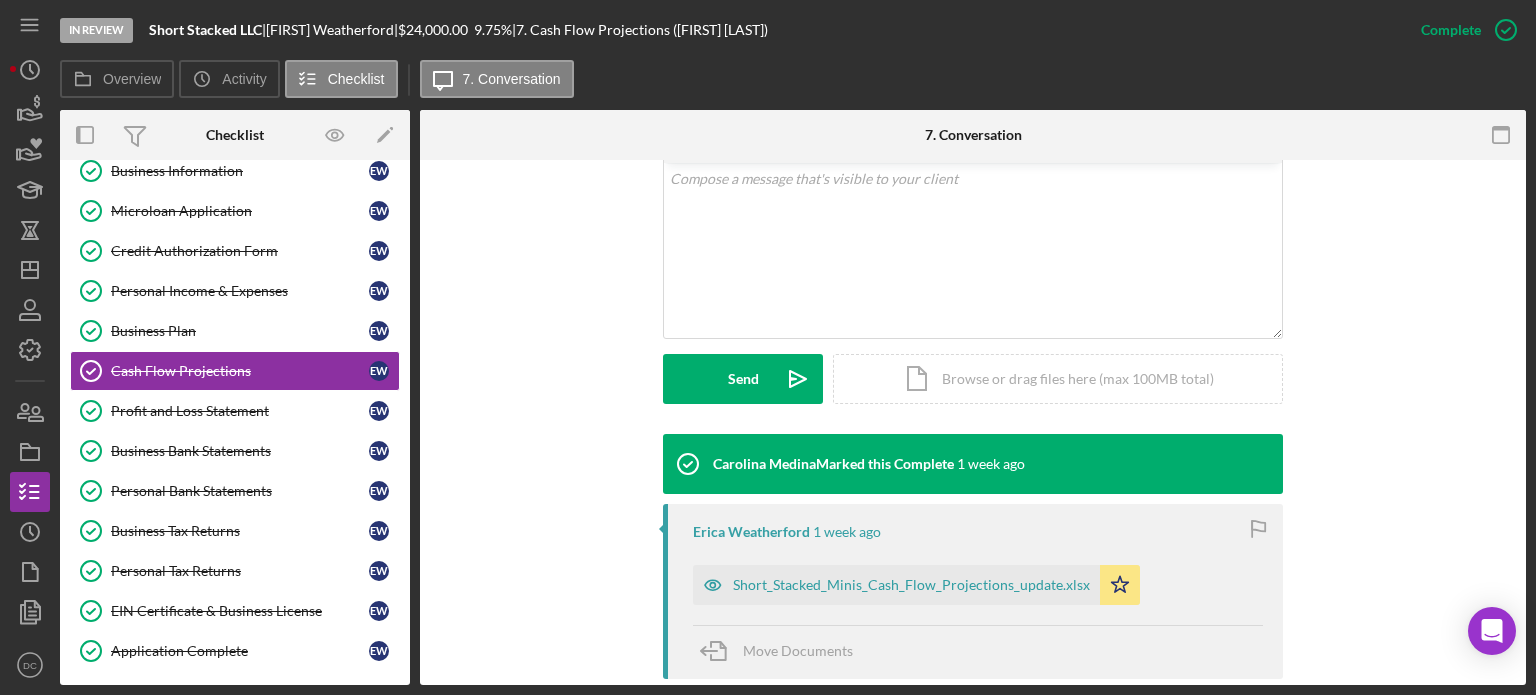 scroll, scrollTop: 500, scrollLeft: 0, axis: vertical 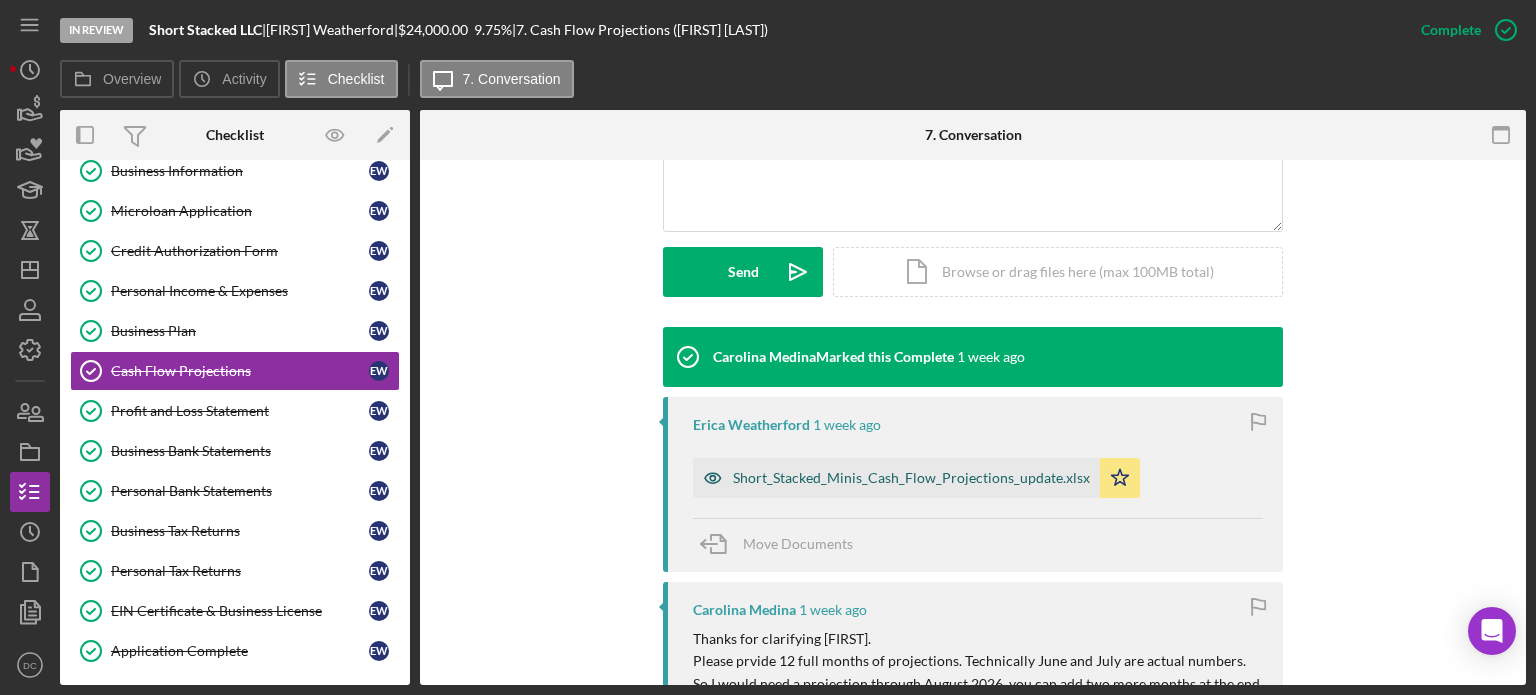 click on "Short_Stacked_Minis_Cash_Flow_Projections_update.xlsx" at bounding box center (911, 478) 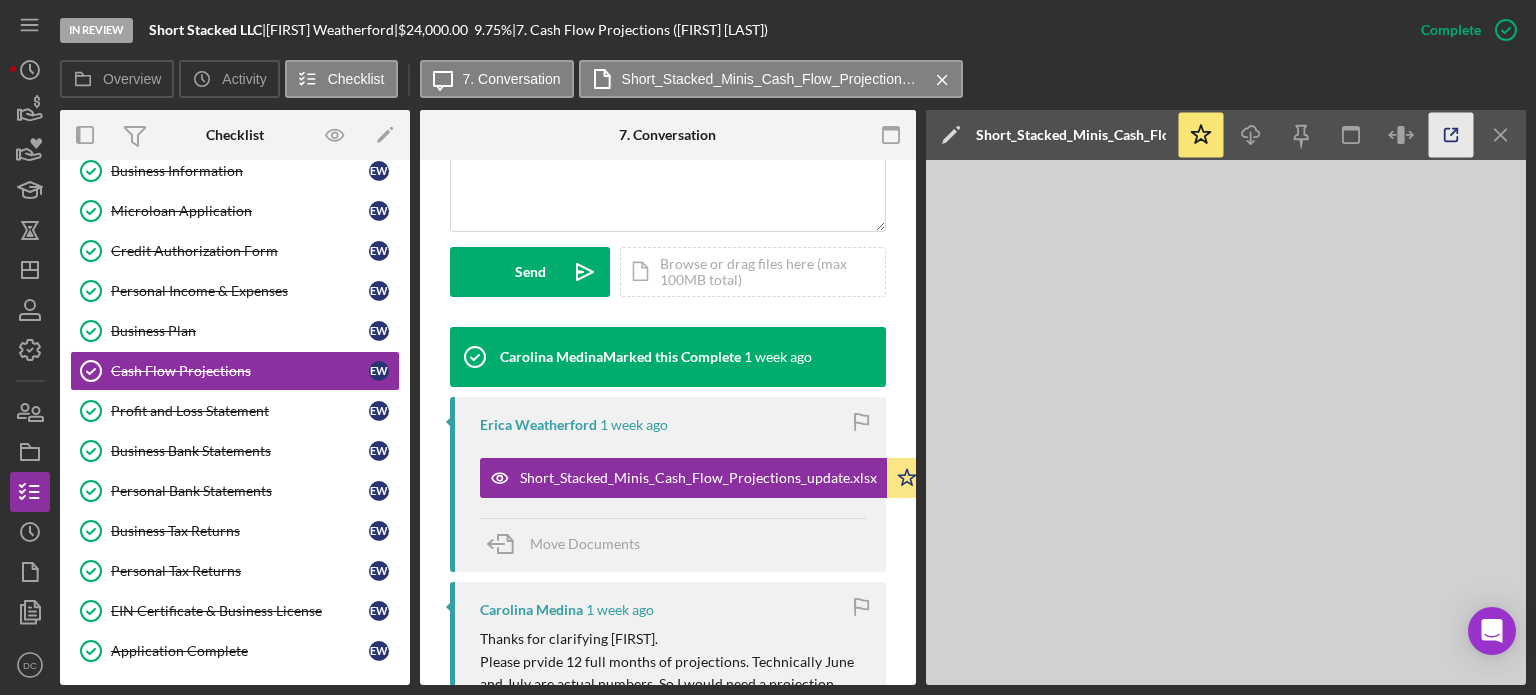 click 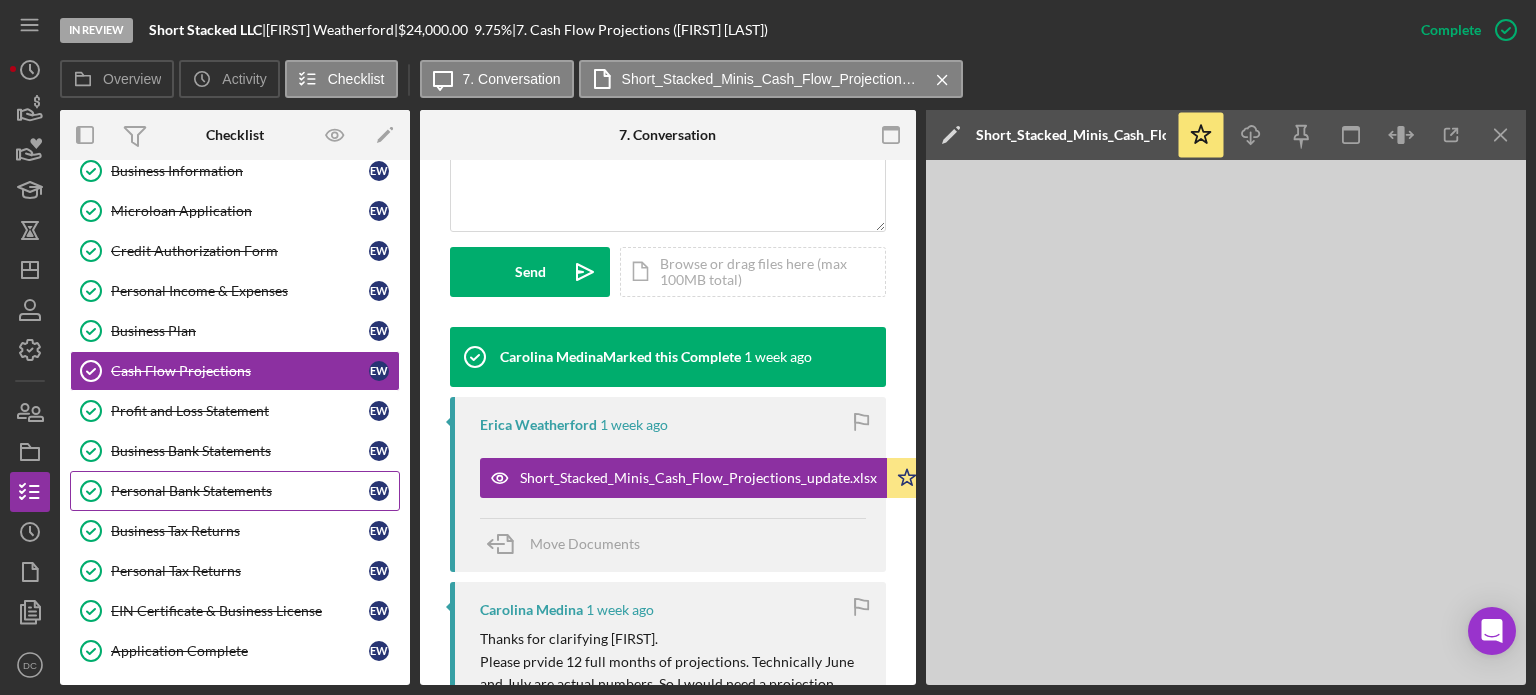 click on "Personal Bank Statements" at bounding box center [240, 491] 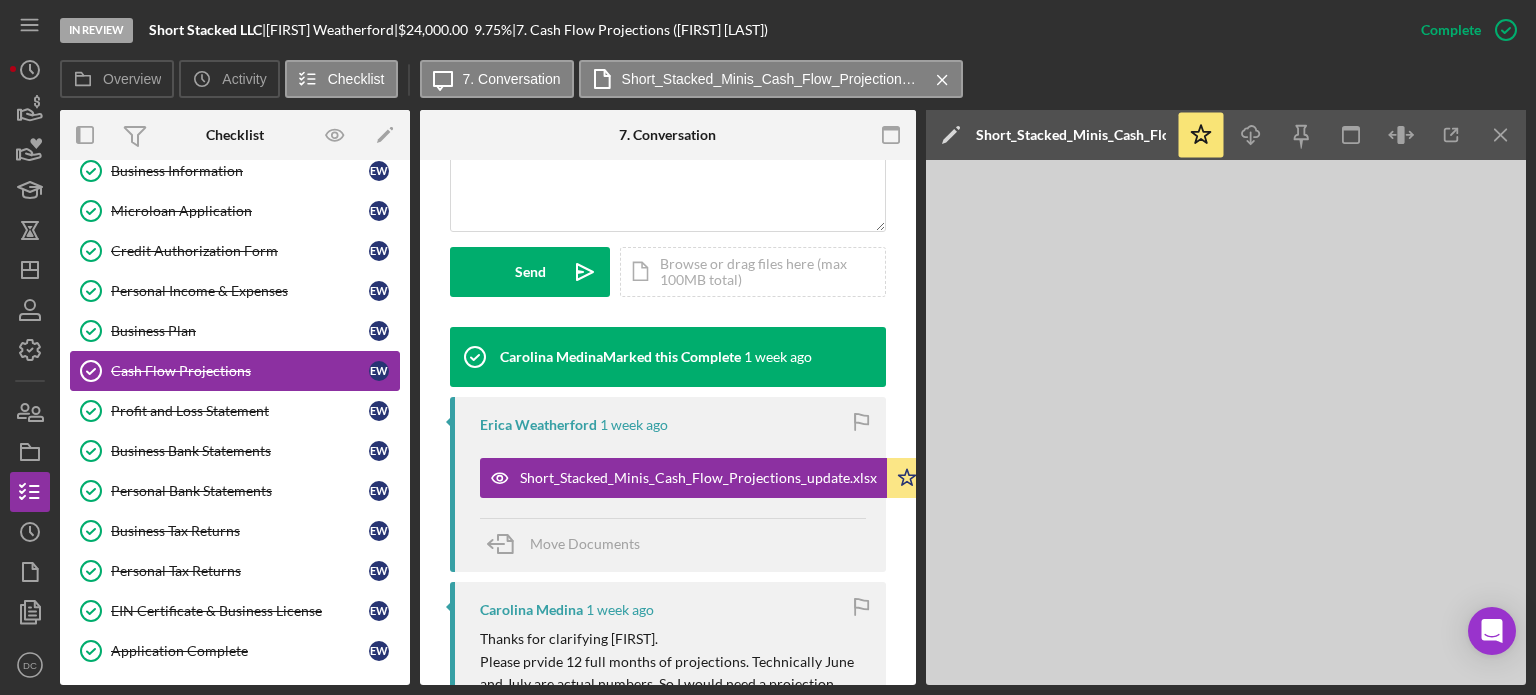 scroll, scrollTop: 0, scrollLeft: 0, axis: both 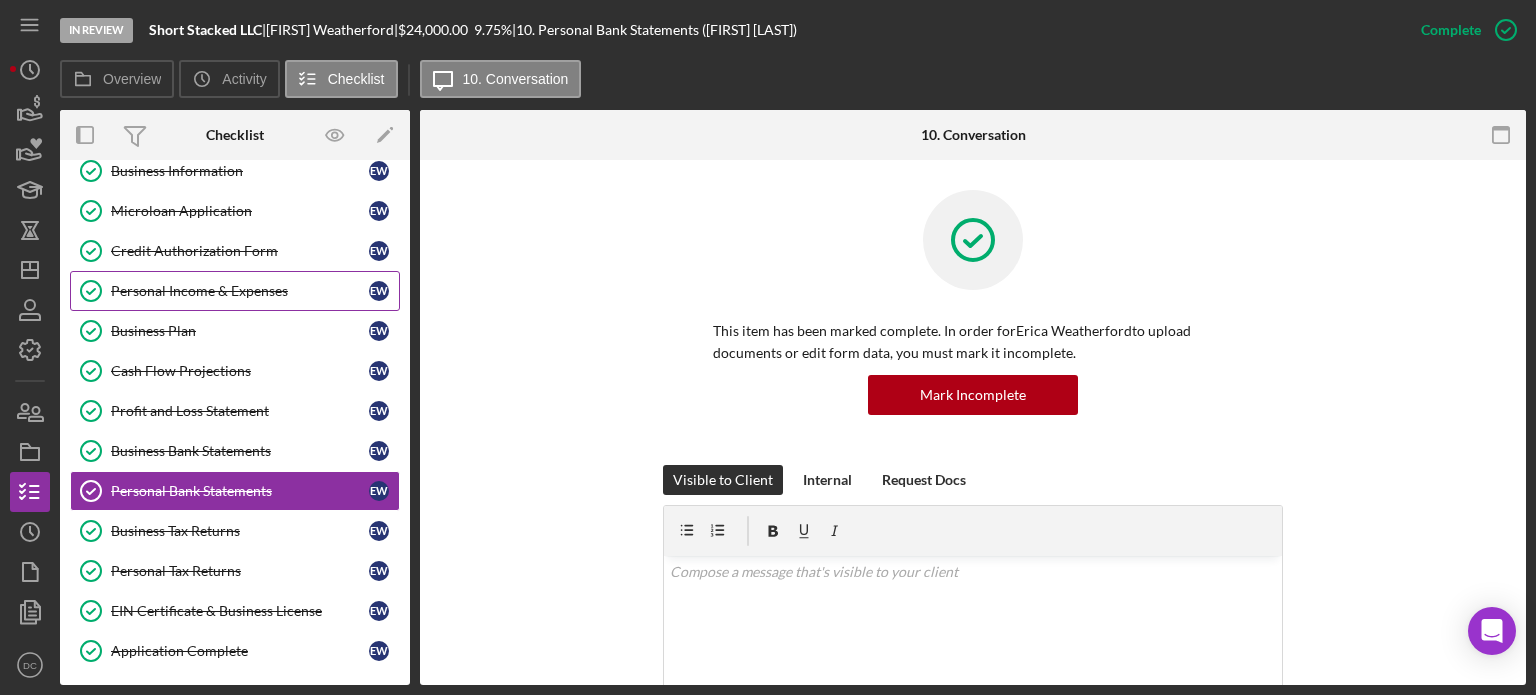 click on "Personal Income &amp; Expenses Personal Income &amp; Expenses [FIRST] [LAST]" at bounding box center (235, 291) 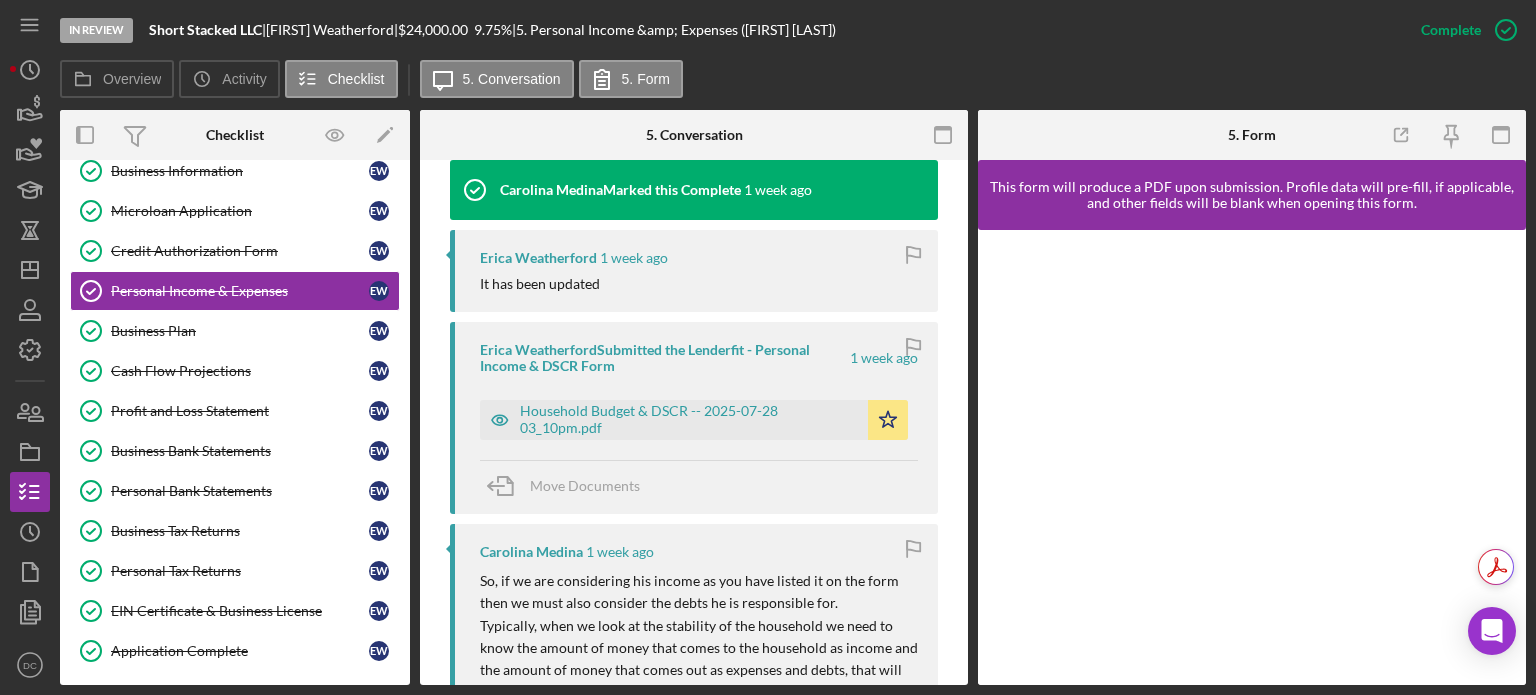 scroll, scrollTop: 700, scrollLeft: 0, axis: vertical 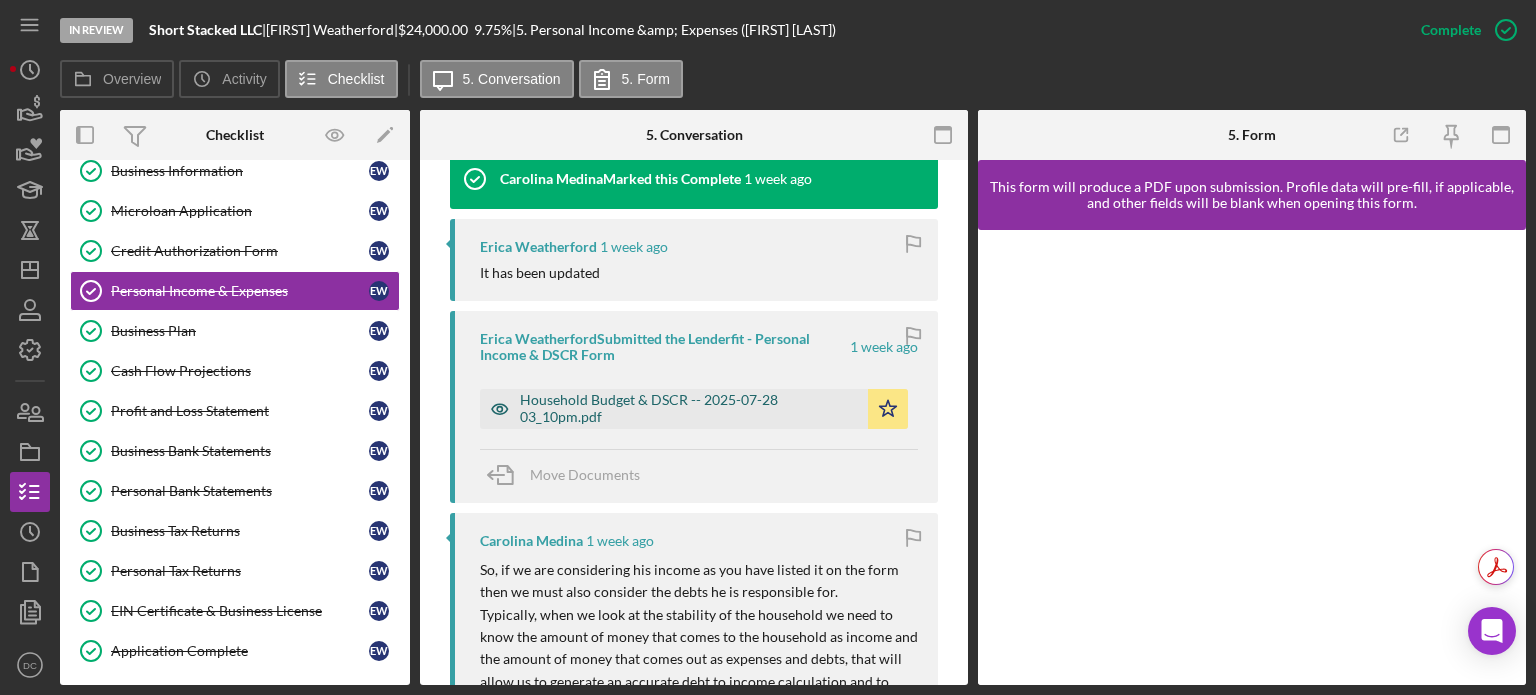 click on "Household Budget & DSCR -- 2025-07-28 03_10pm.pdf" at bounding box center (689, 408) 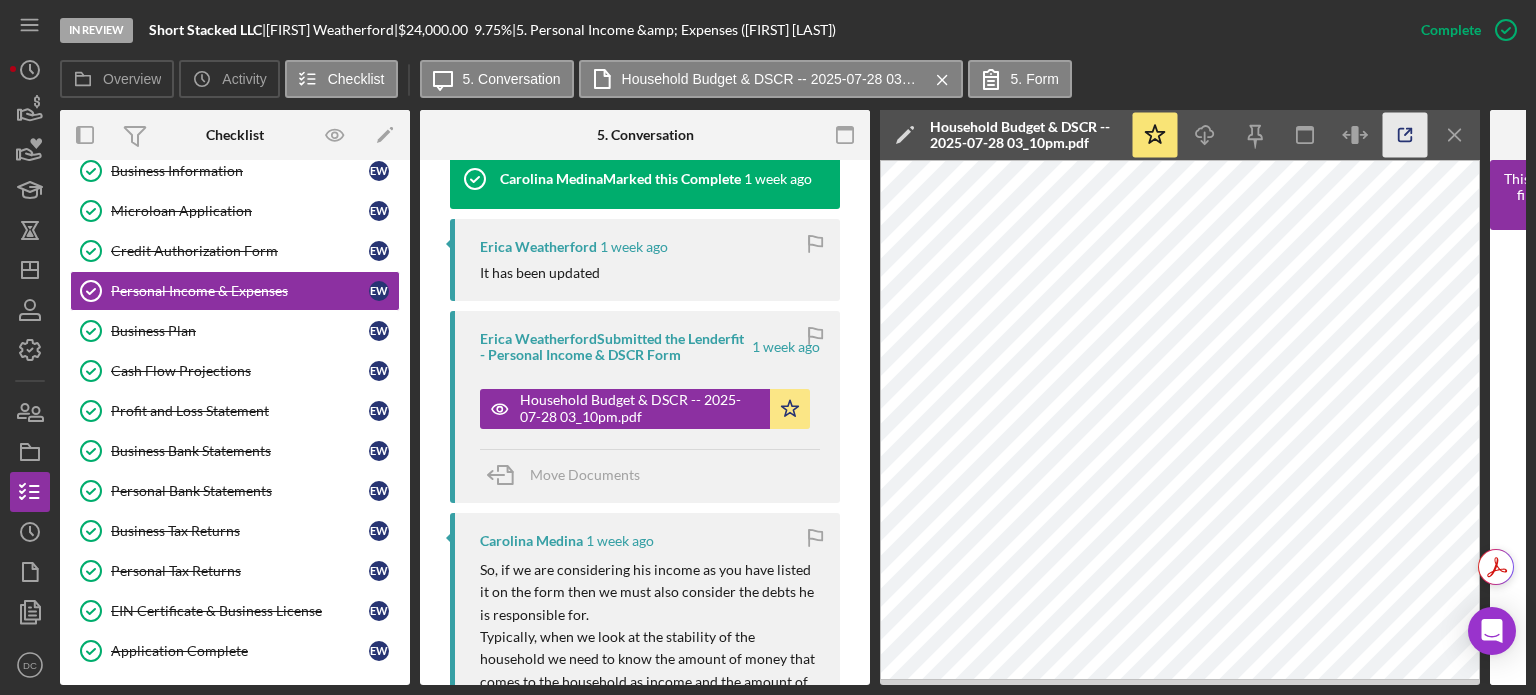 click 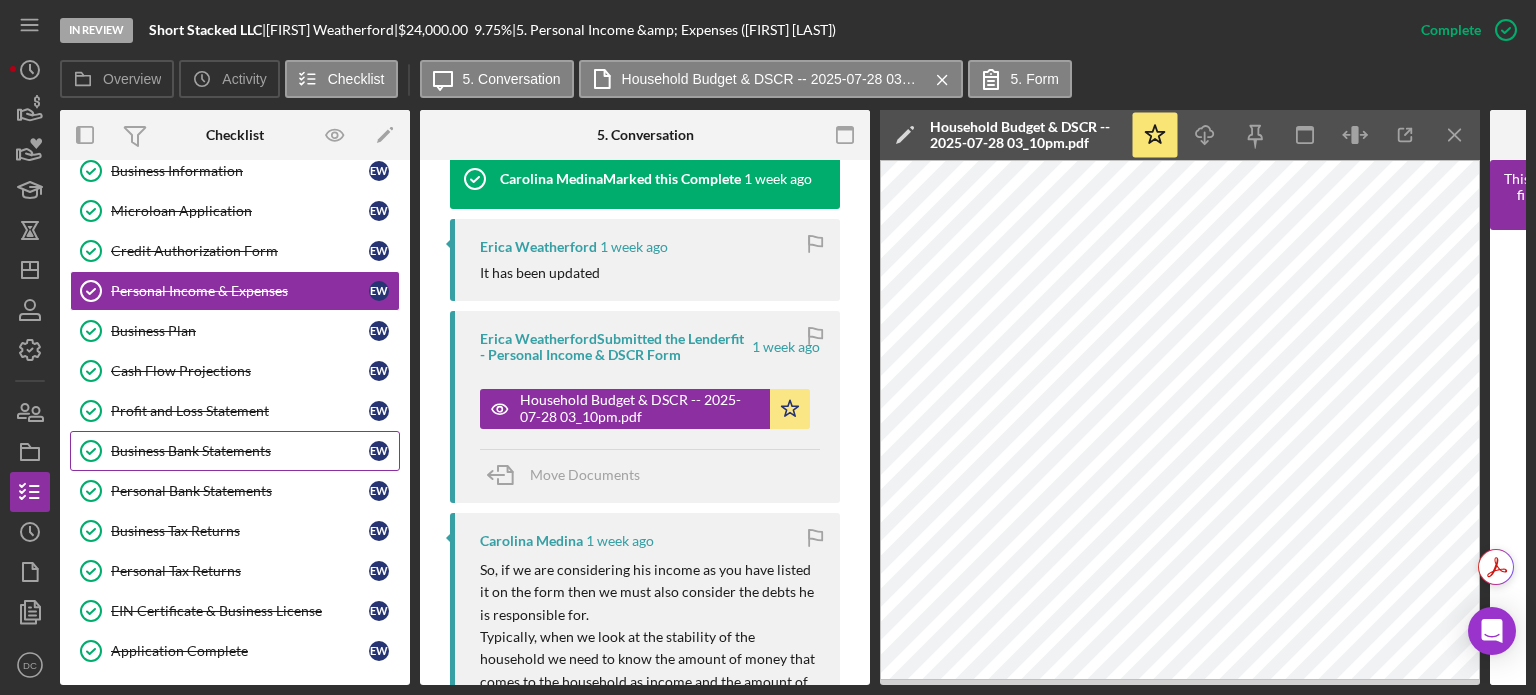 scroll, scrollTop: 0, scrollLeft: 0, axis: both 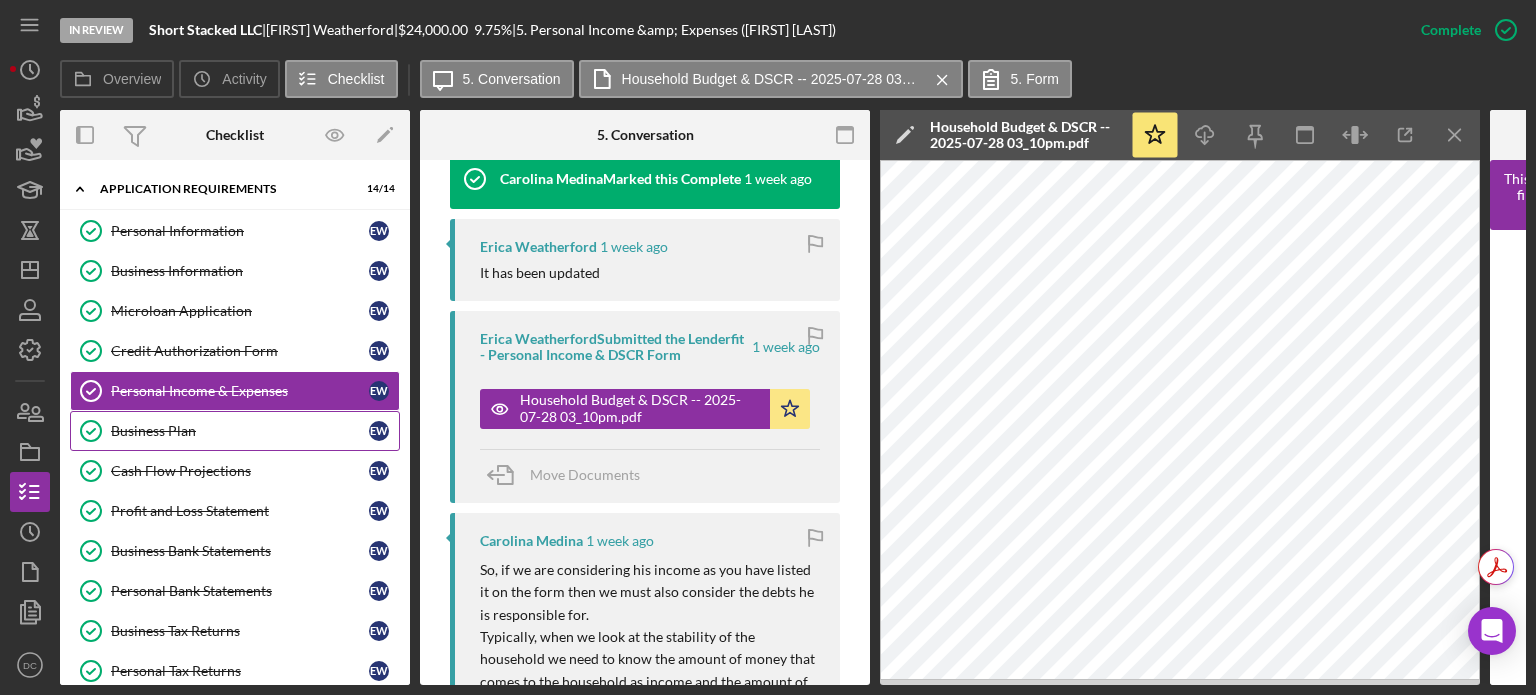 click on "Business Plan Business Plan [FIRST] [LAST]" at bounding box center (235, 431) 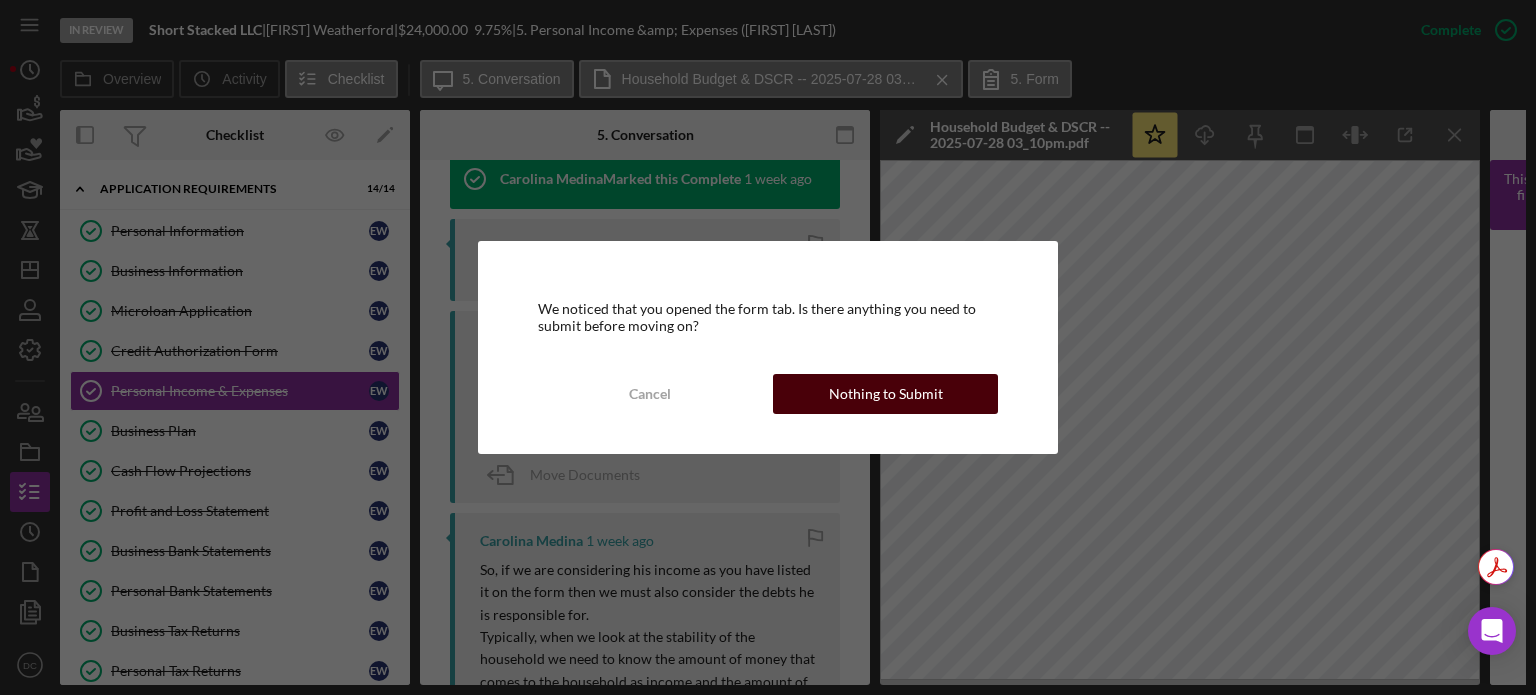 click on "Nothing to Submit" at bounding box center [885, 394] 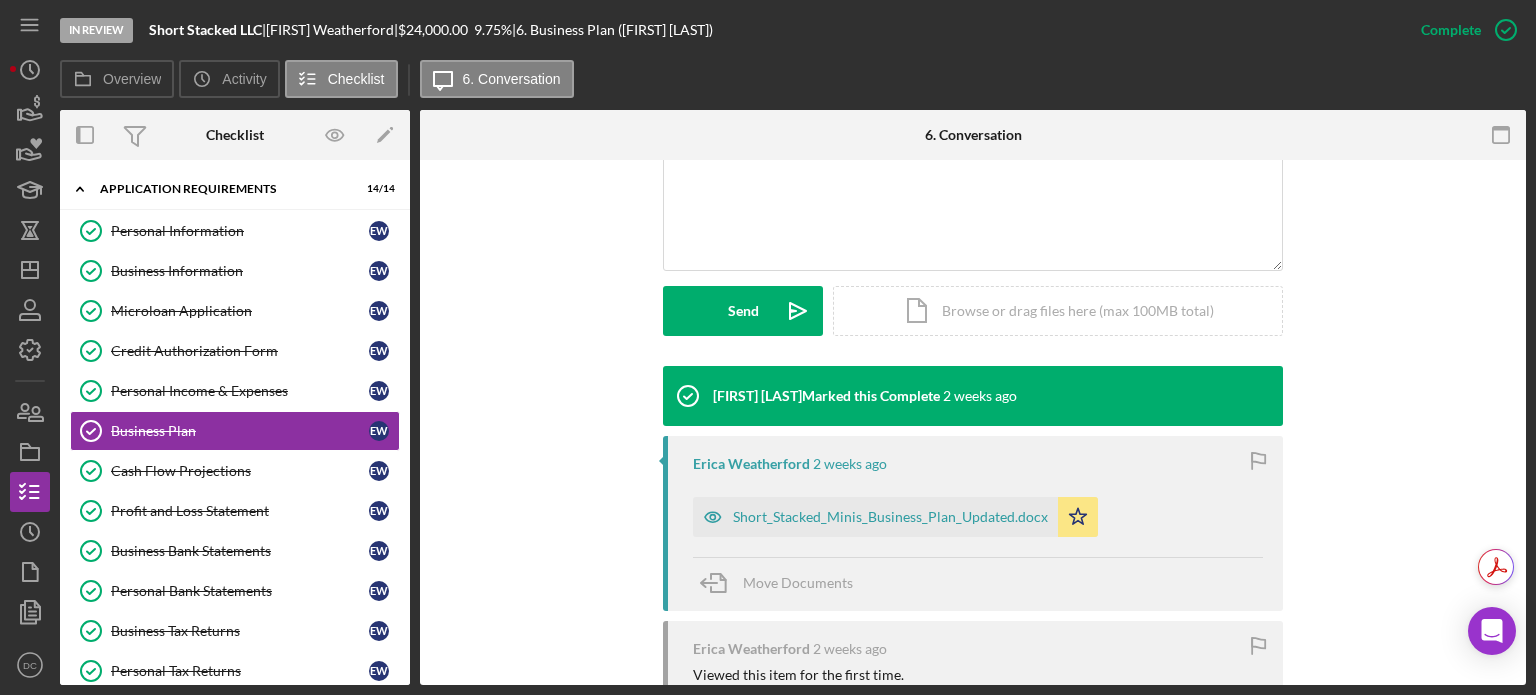 scroll, scrollTop: 348, scrollLeft: 0, axis: vertical 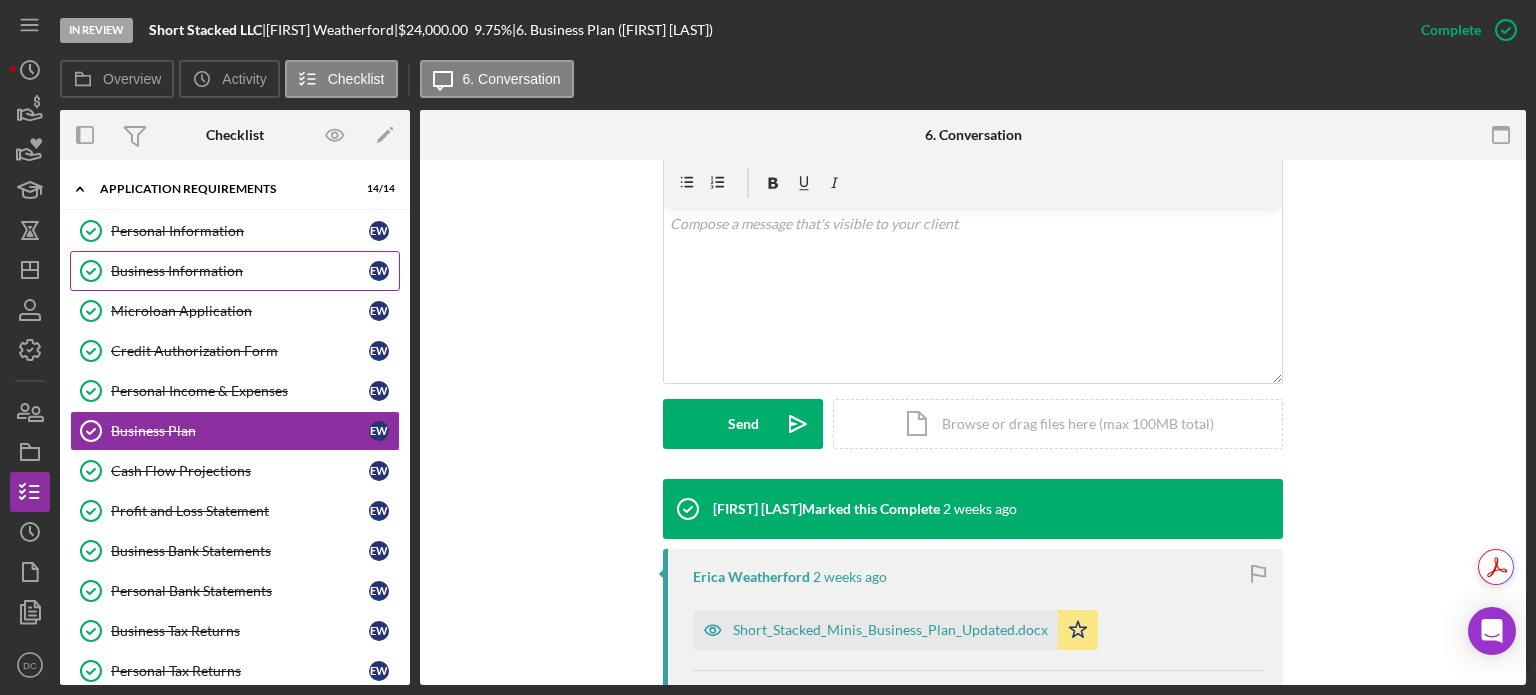 click on "Business Information Business Information E W" at bounding box center (235, 271) 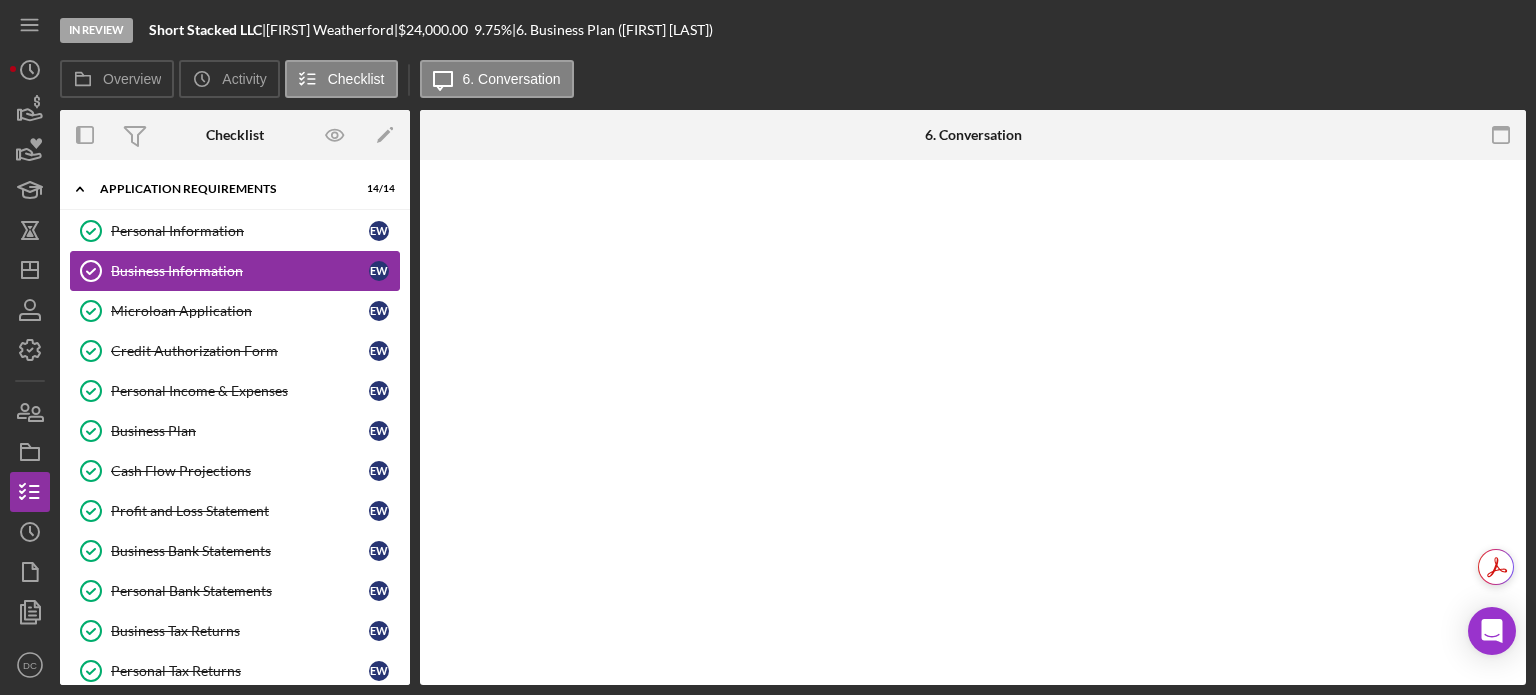 scroll, scrollTop: 0, scrollLeft: 0, axis: both 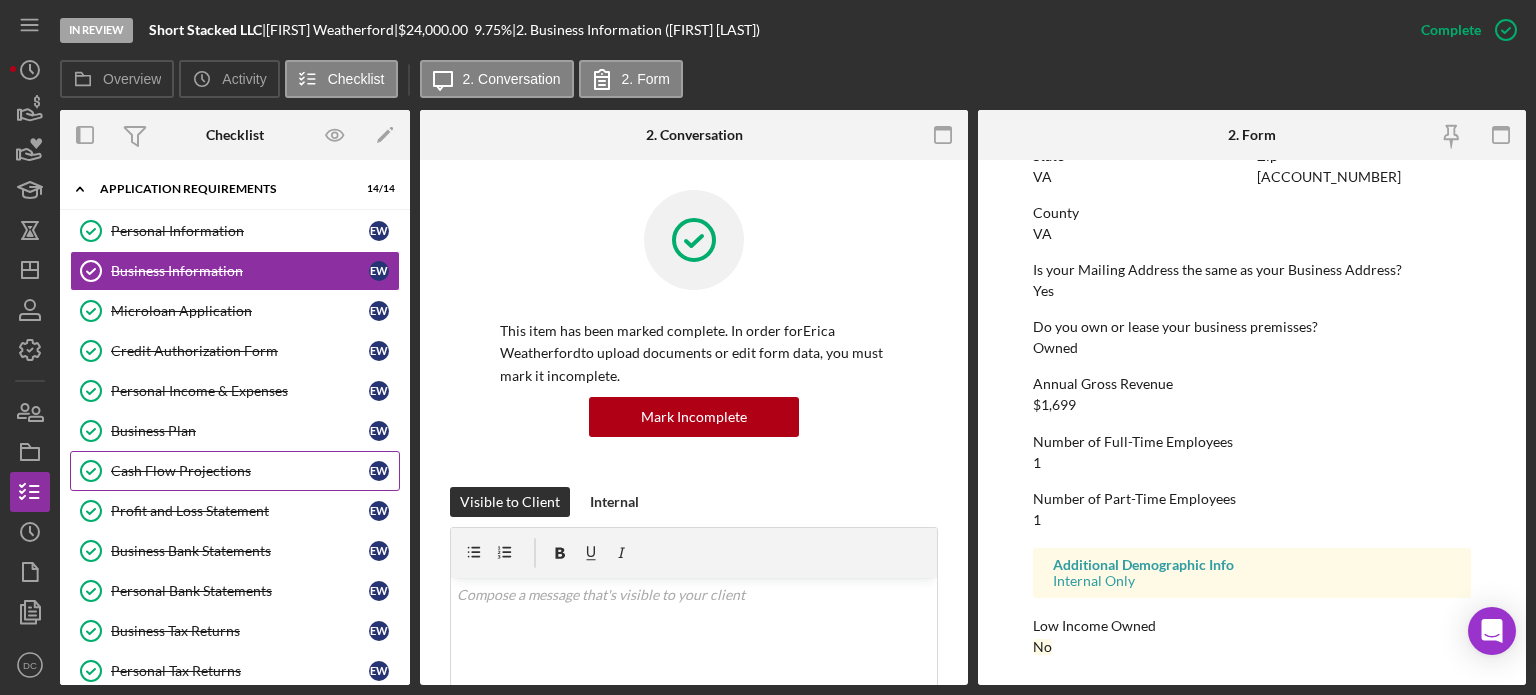 click on "Cash Flow Projections" at bounding box center (240, 471) 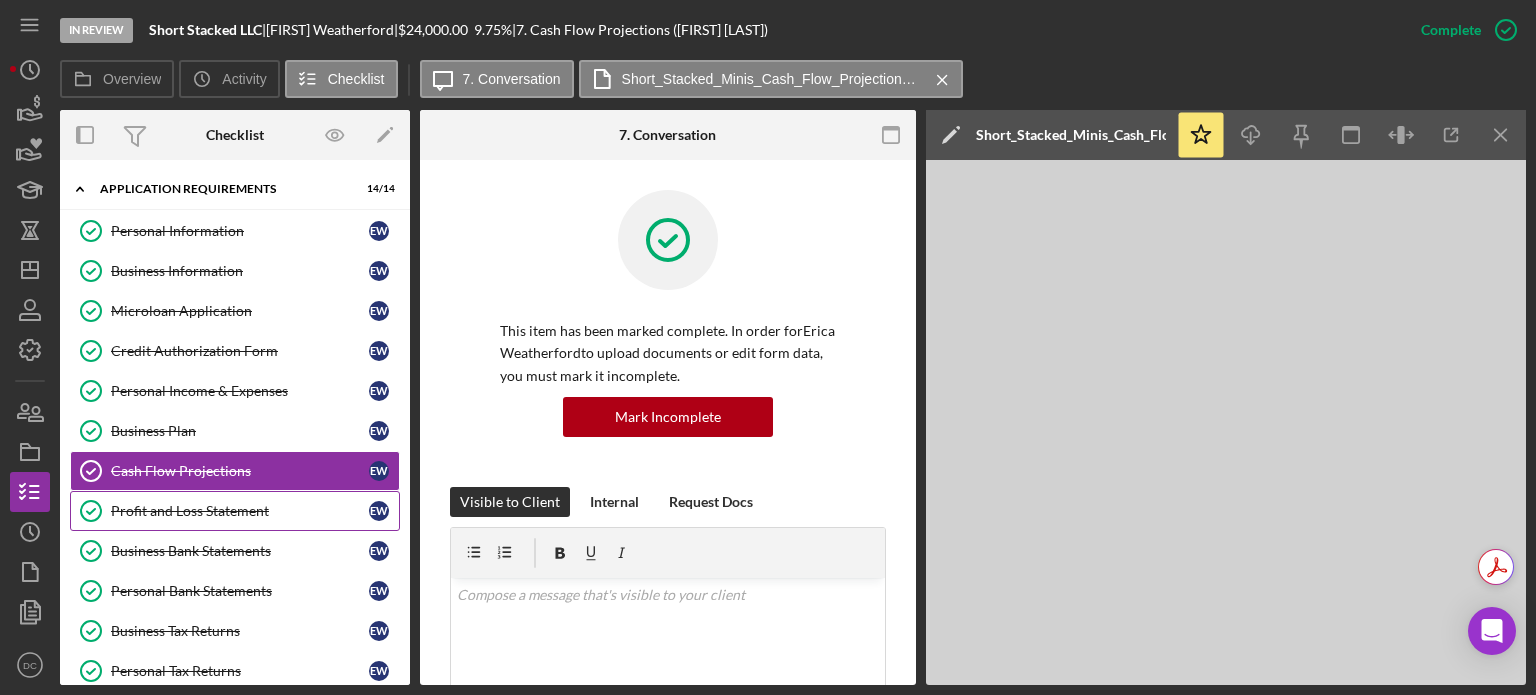 click on "Profit and Loss Statement" at bounding box center [240, 511] 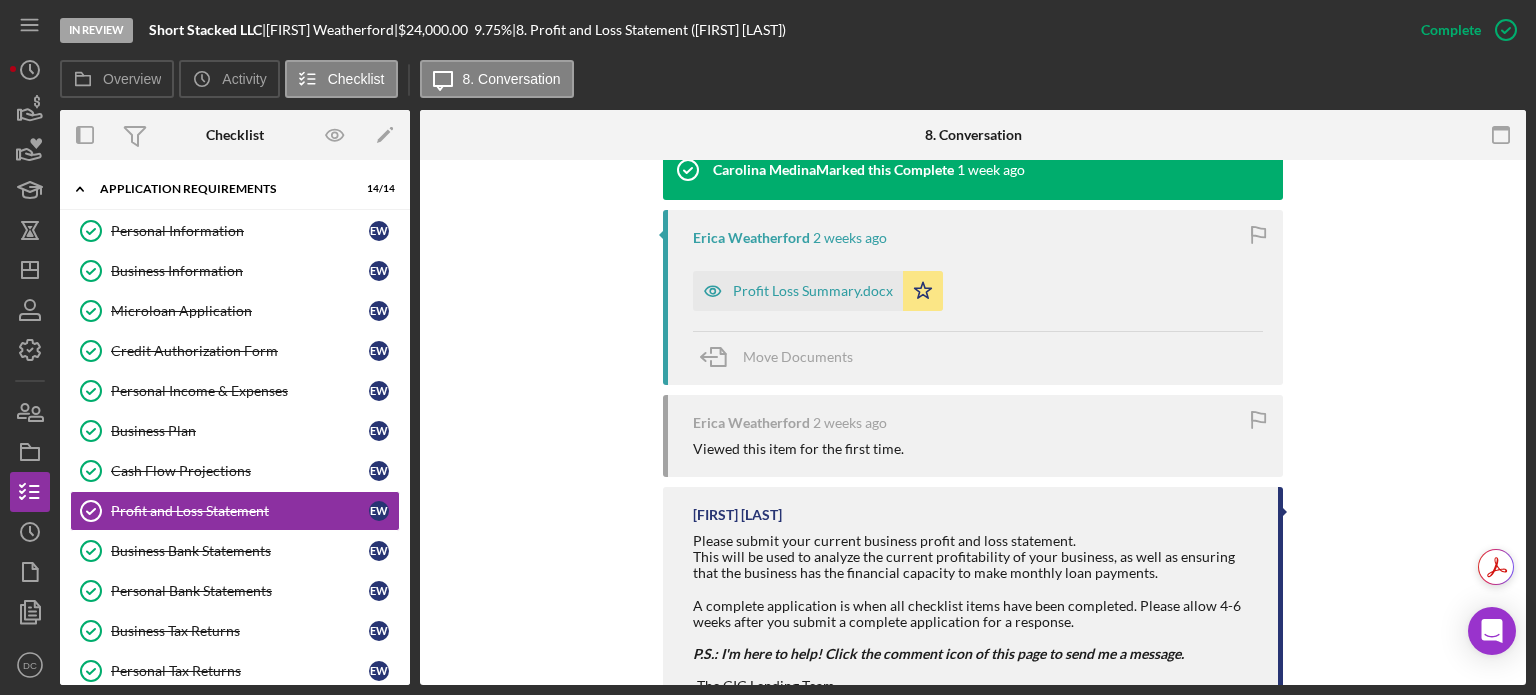 scroll, scrollTop: 776, scrollLeft: 0, axis: vertical 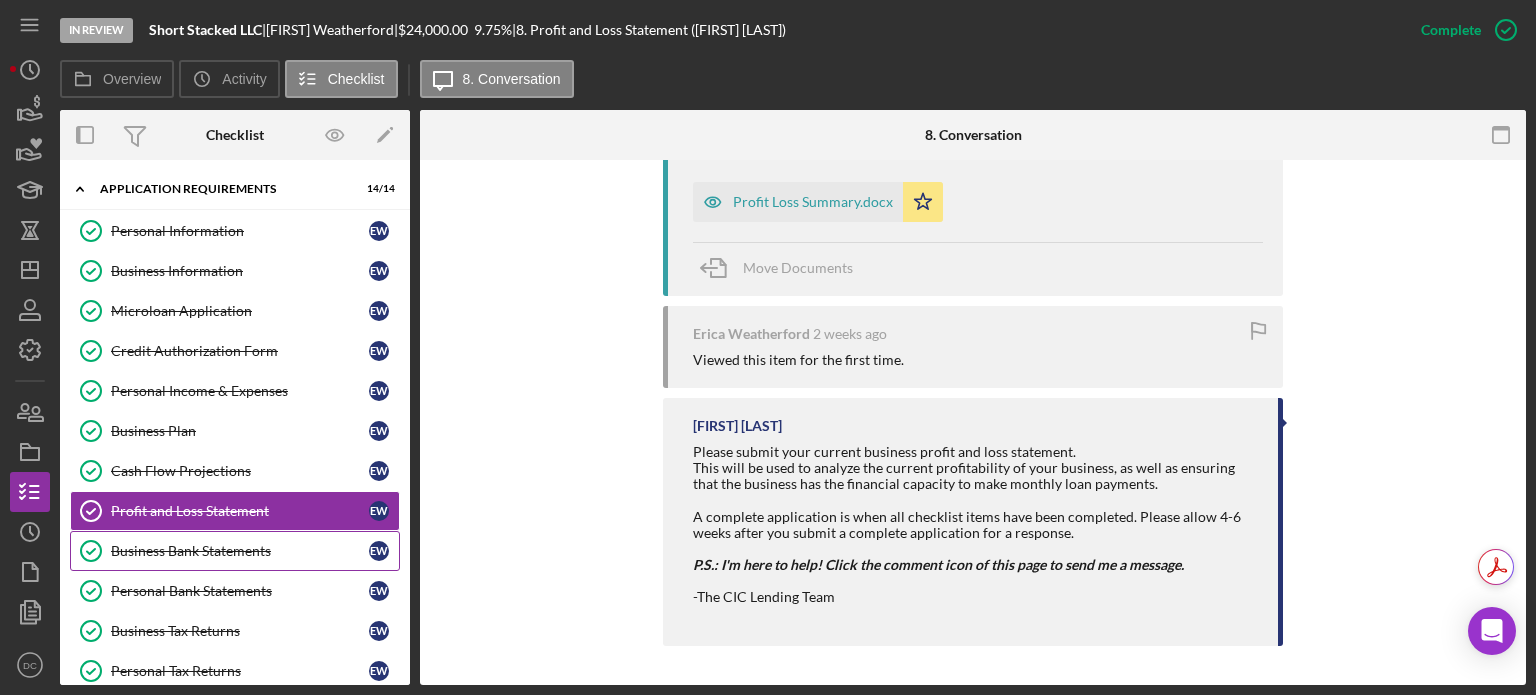 click on "Business Bank Statements Business Bank Statements [FIRST] [LAST]" at bounding box center (235, 551) 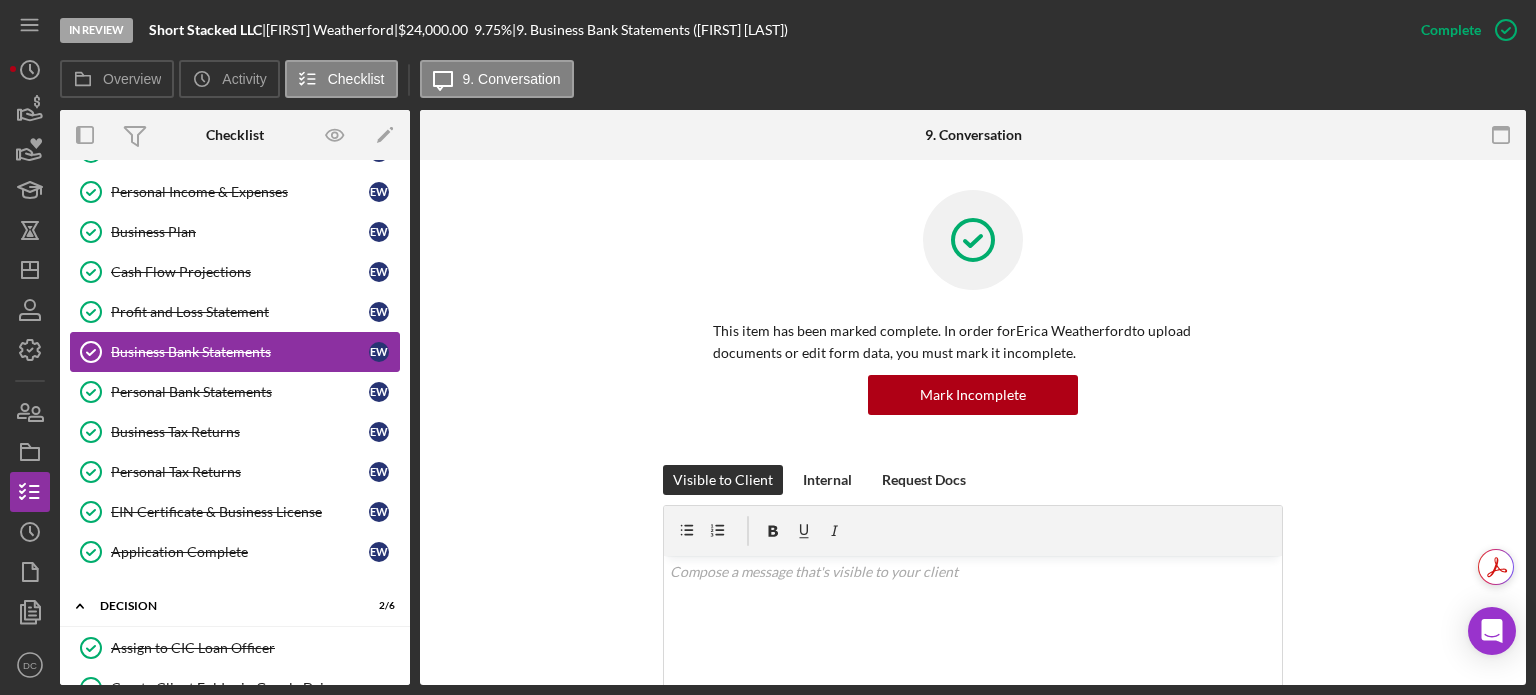 scroll, scrollTop: 200, scrollLeft: 0, axis: vertical 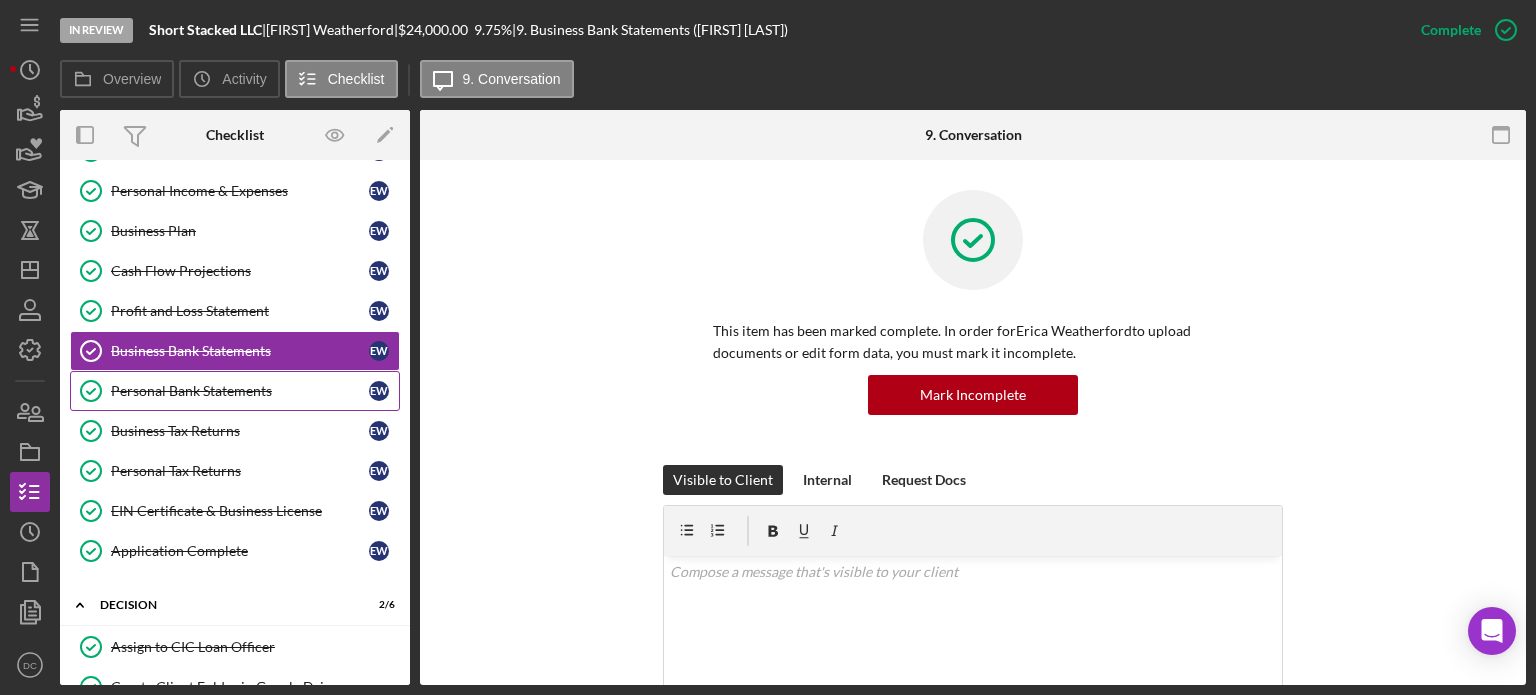 click on "Personal Bank Statements Personal Bank Statements [FIRST] [LAST]" at bounding box center [235, 391] 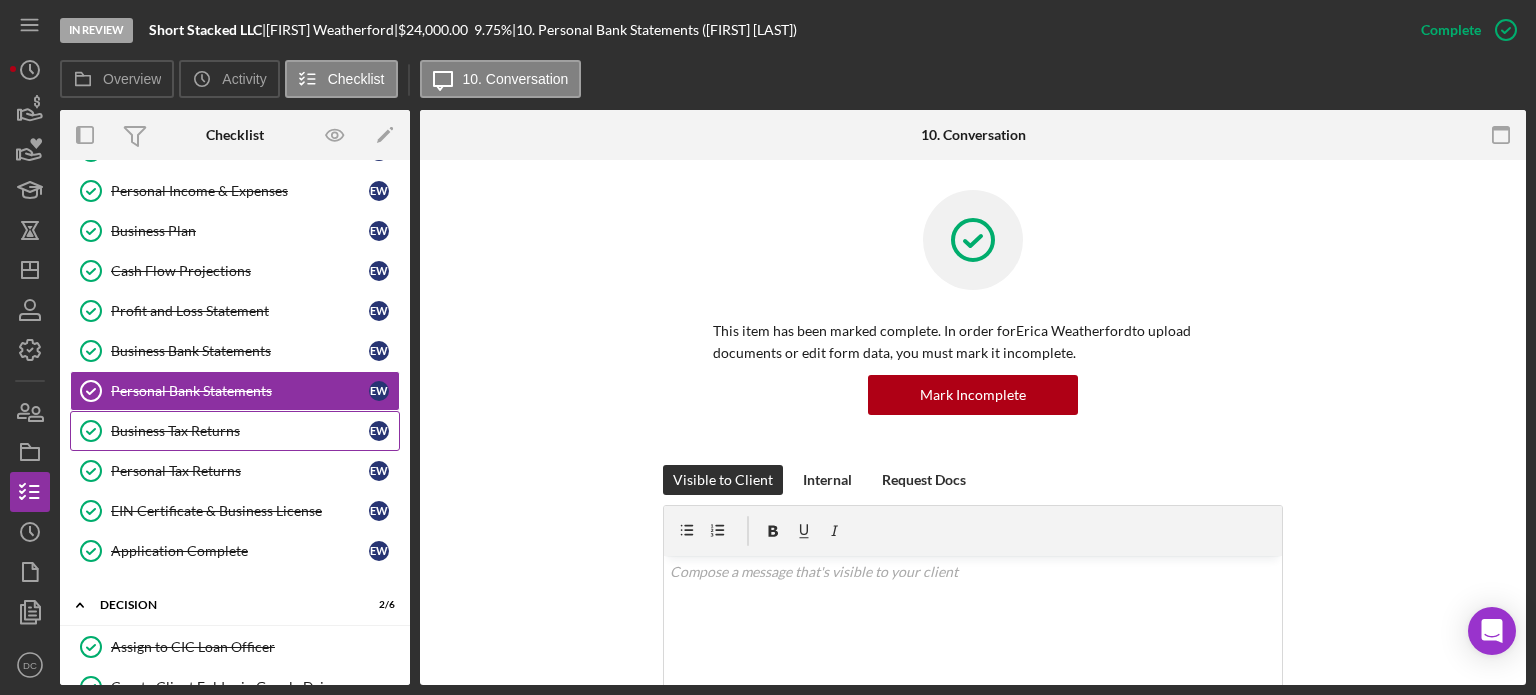 click on "Business Tax Returns" at bounding box center [240, 431] 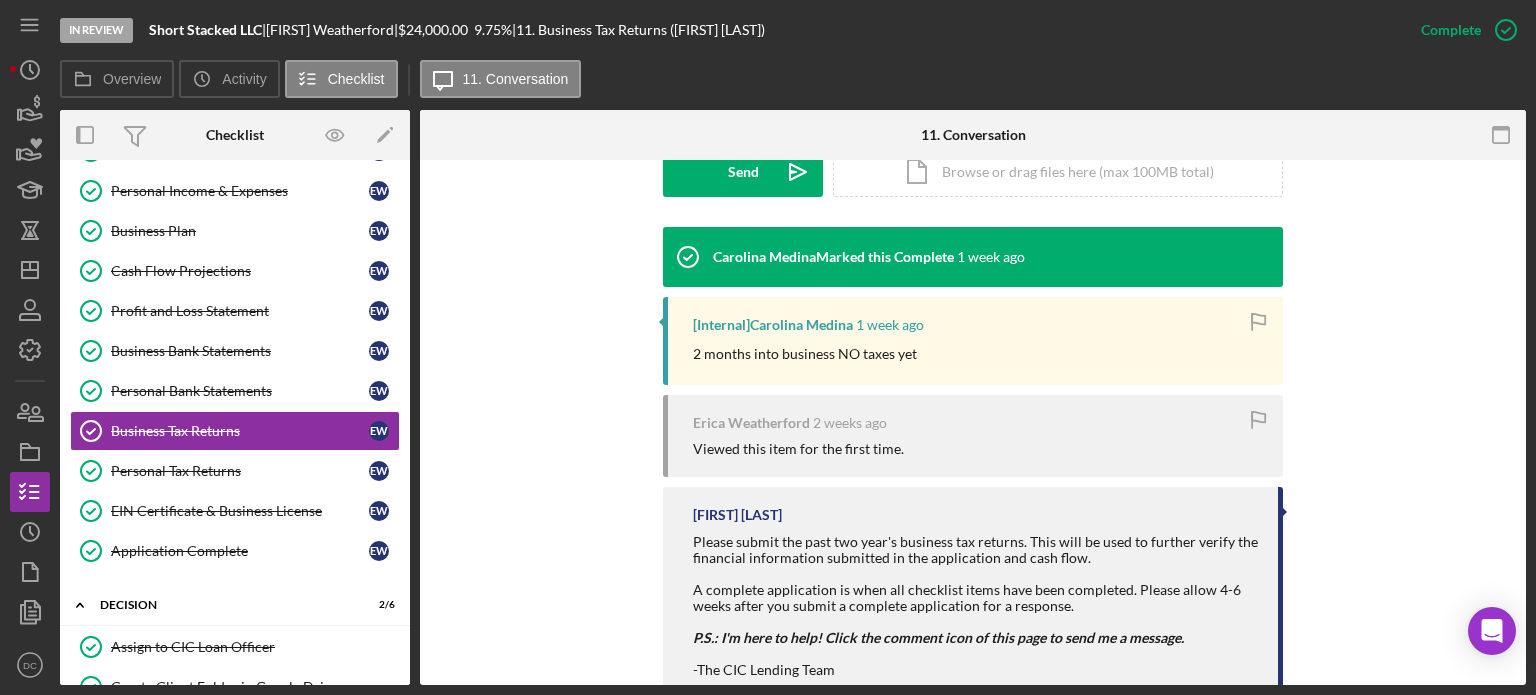 scroll, scrollTop: 657, scrollLeft: 0, axis: vertical 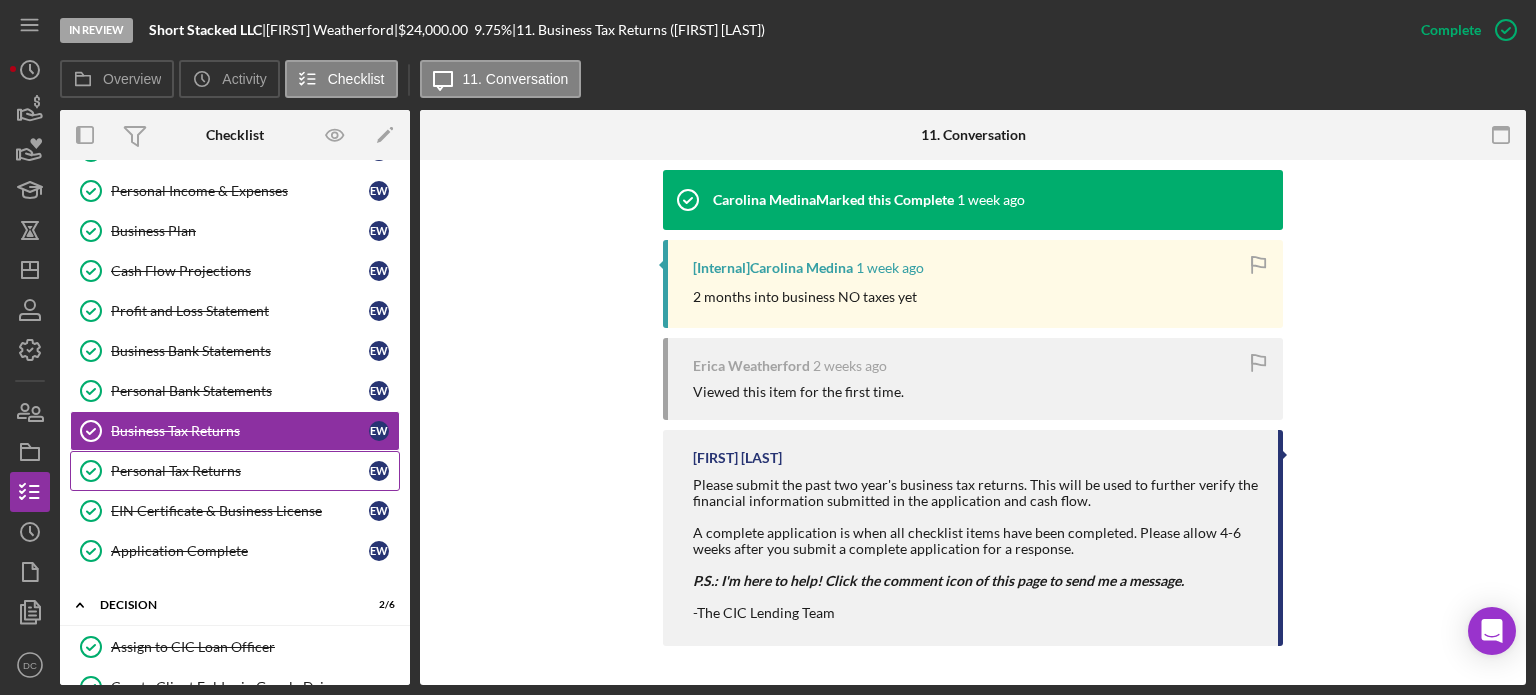 click on "Personal Tax Returns" at bounding box center [240, 471] 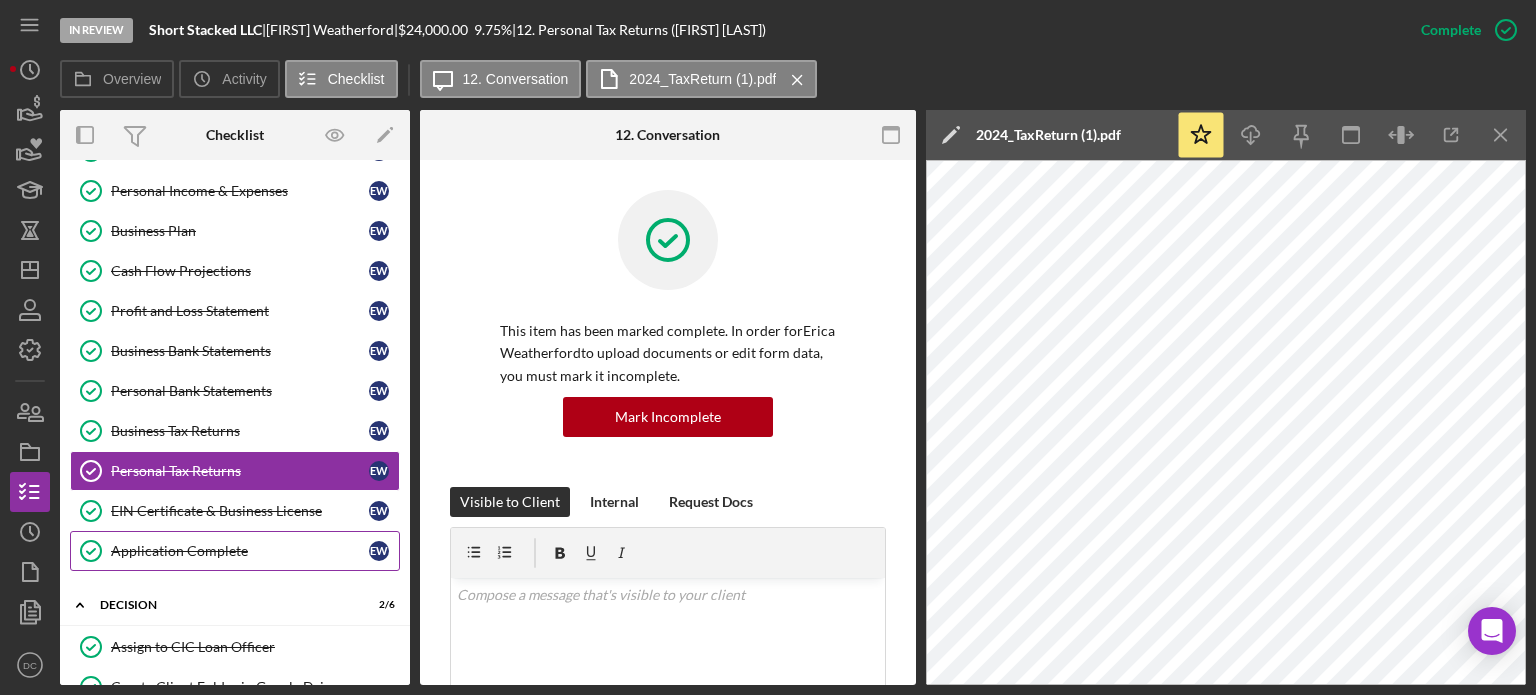 scroll, scrollTop: 0, scrollLeft: 0, axis: both 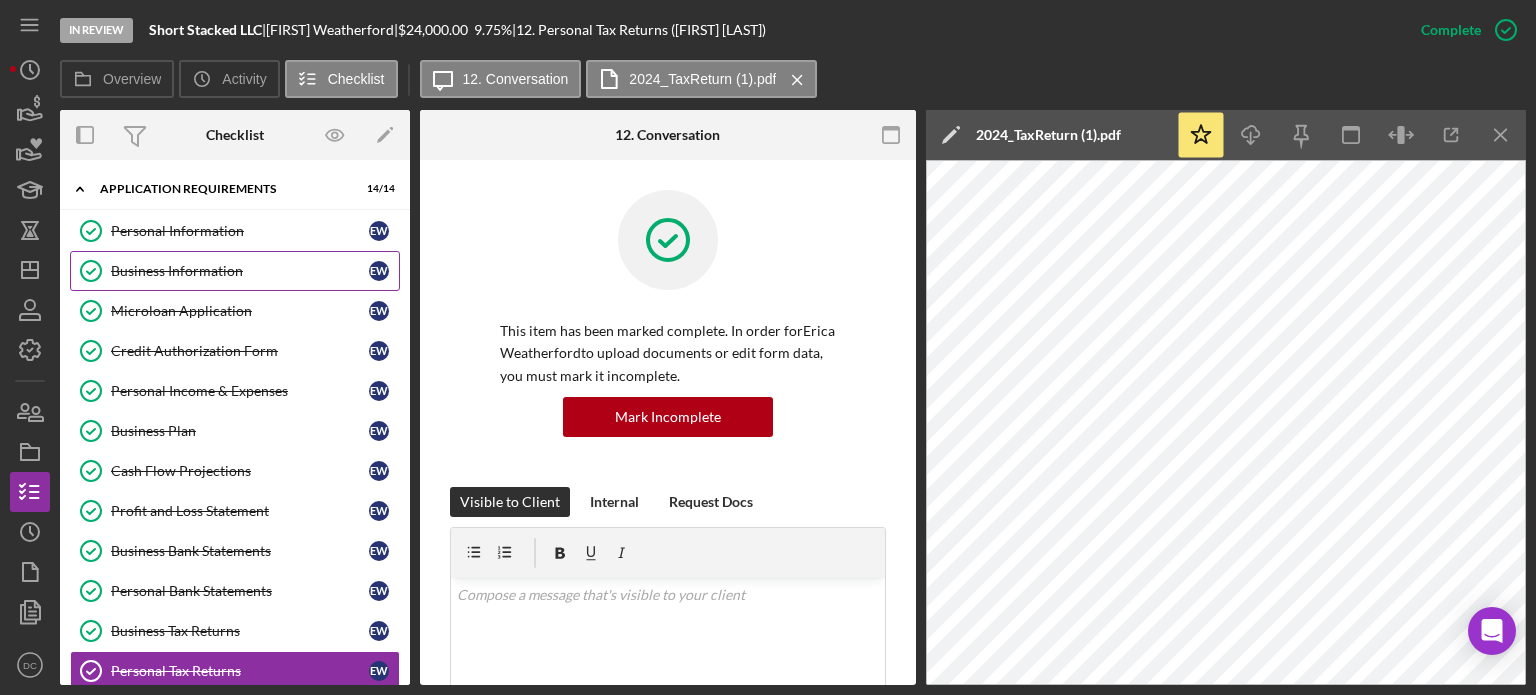 click on "Business Information" at bounding box center [240, 271] 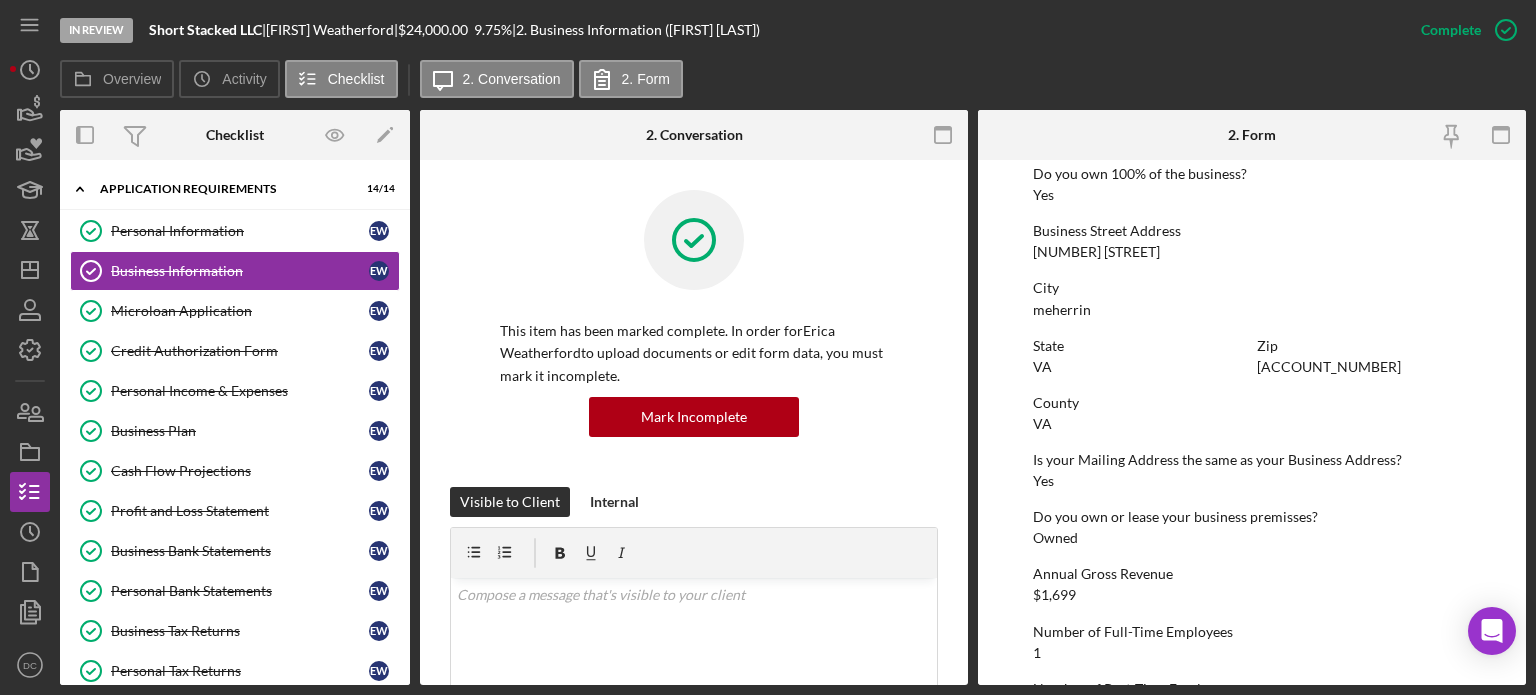 scroll, scrollTop: 783, scrollLeft: 0, axis: vertical 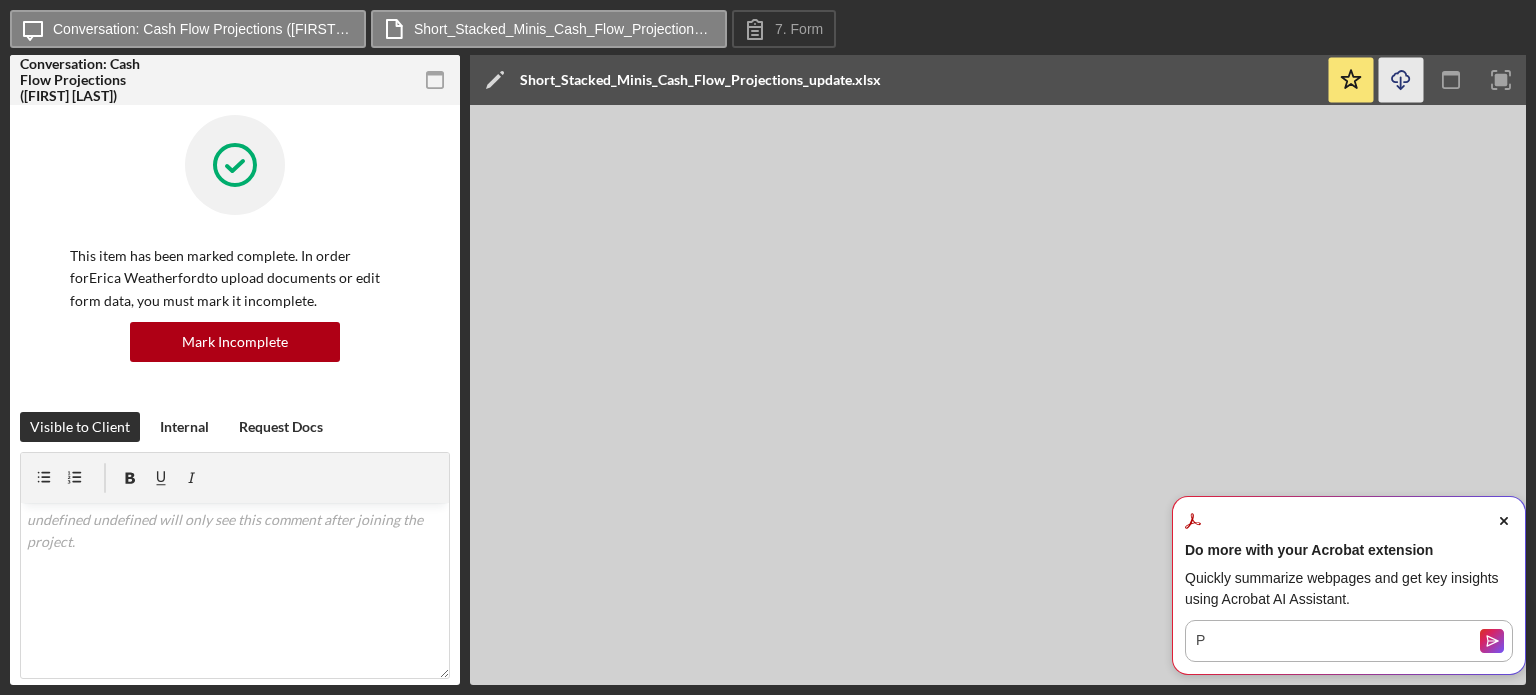 click on "Icon/Download" 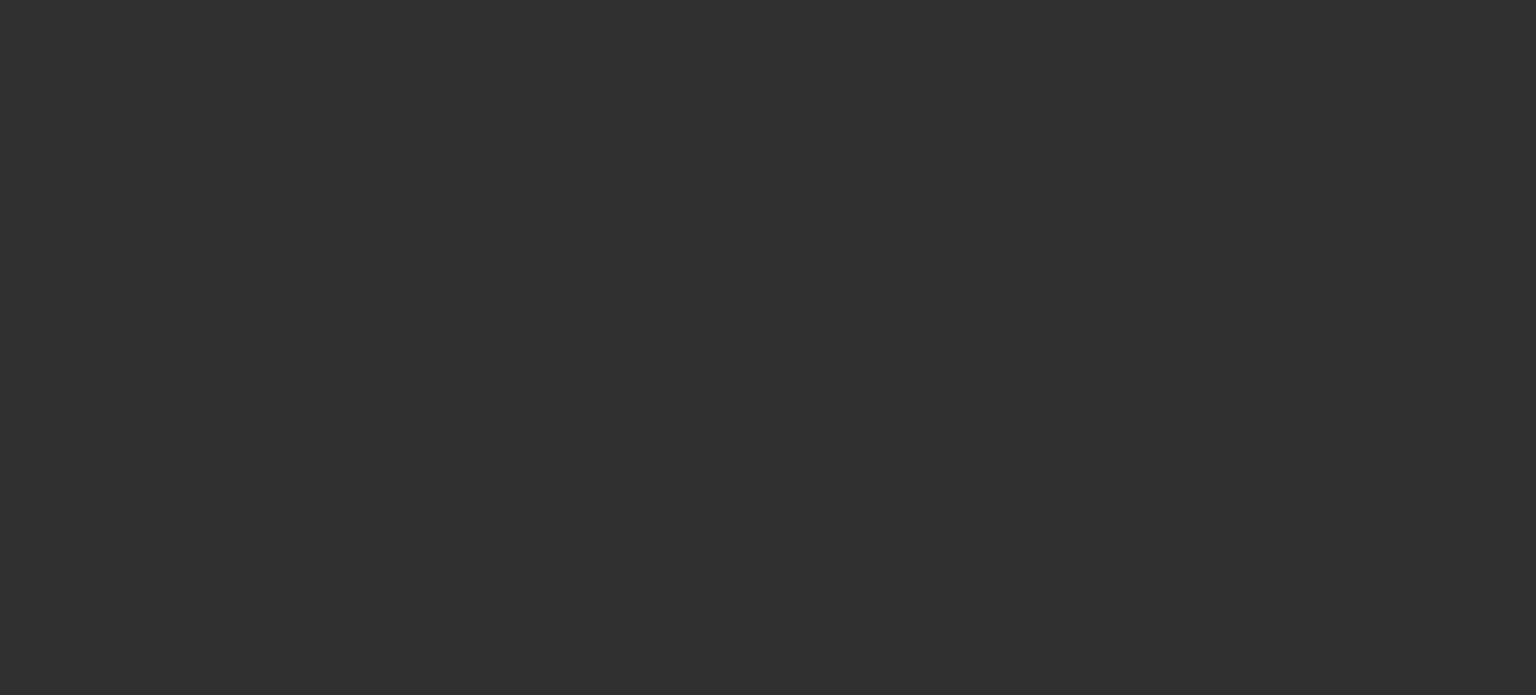 scroll, scrollTop: 0, scrollLeft: 0, axis: both 